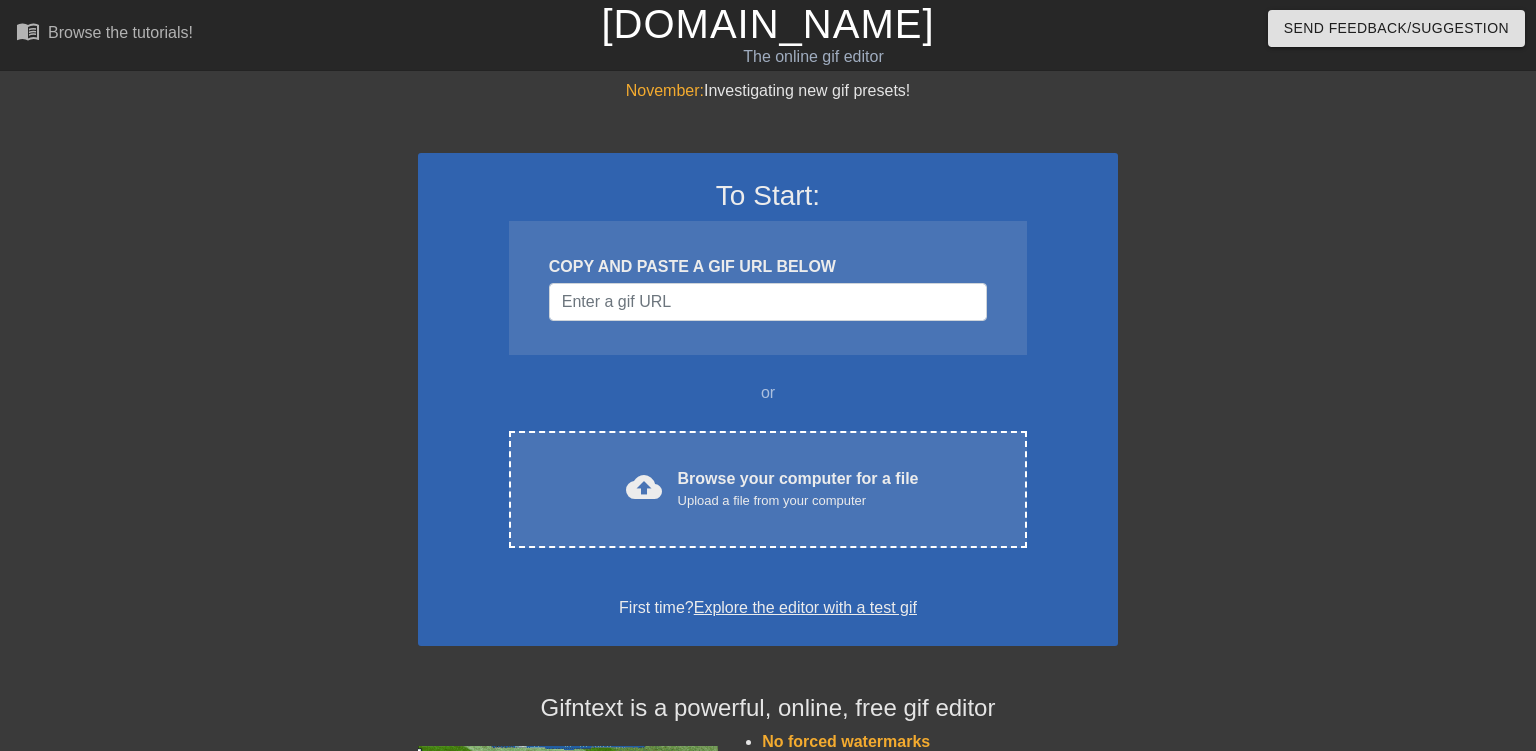 scroll, scrollTop: 0, scrollLeft: 0, axis: both 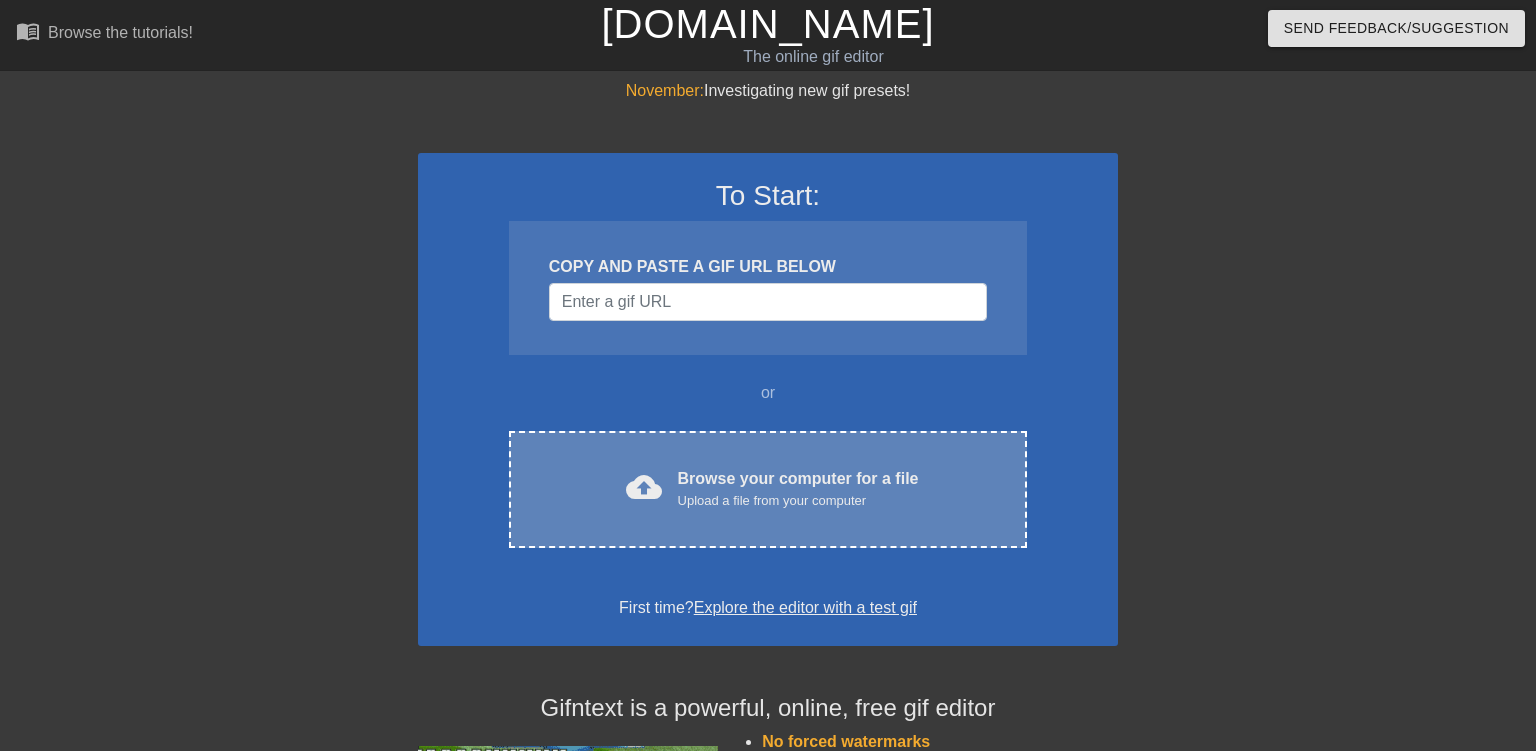 click on "Upload a file from your computer" at bounding box center [798, 501] 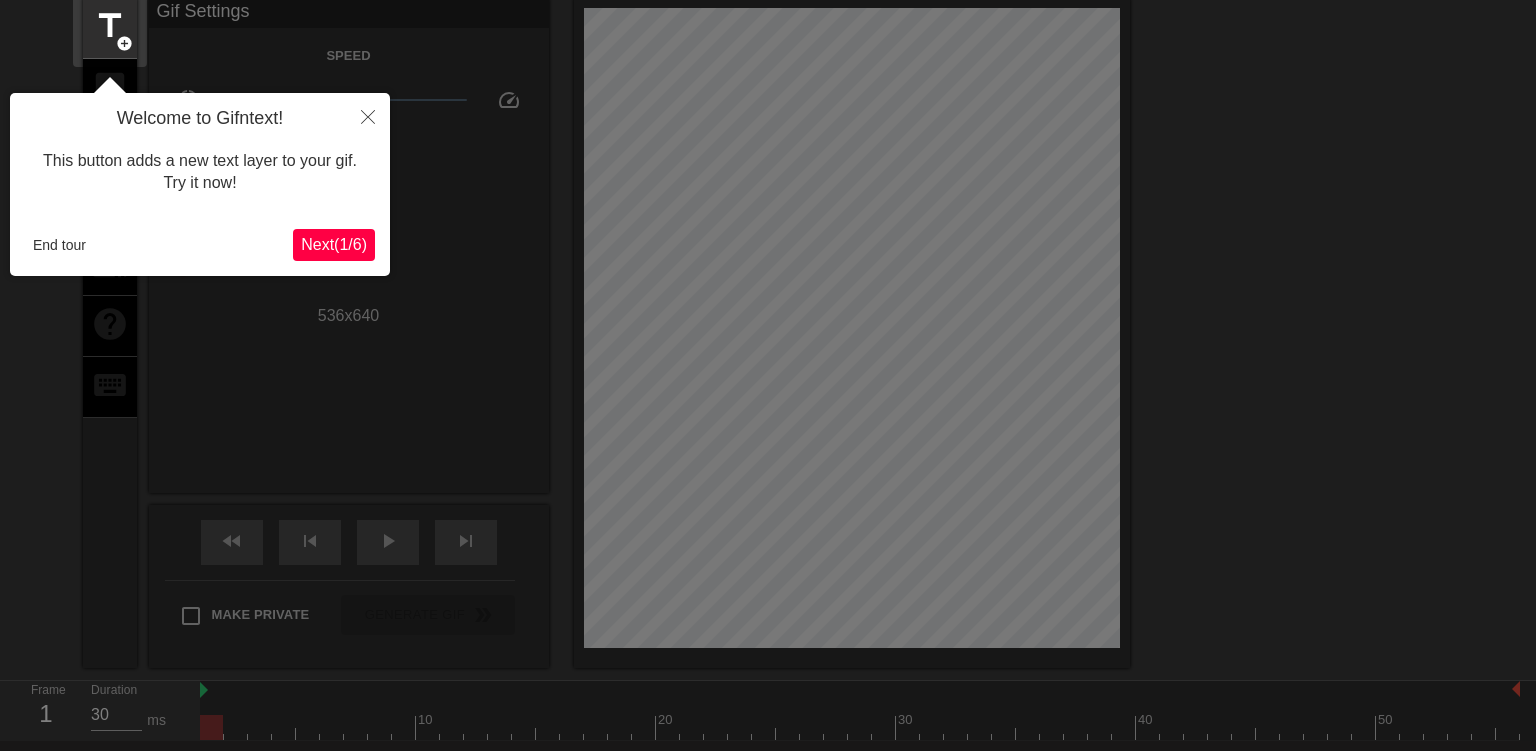 scroll, scrollTop: 48, scrollLeft: 0, axis: vertical 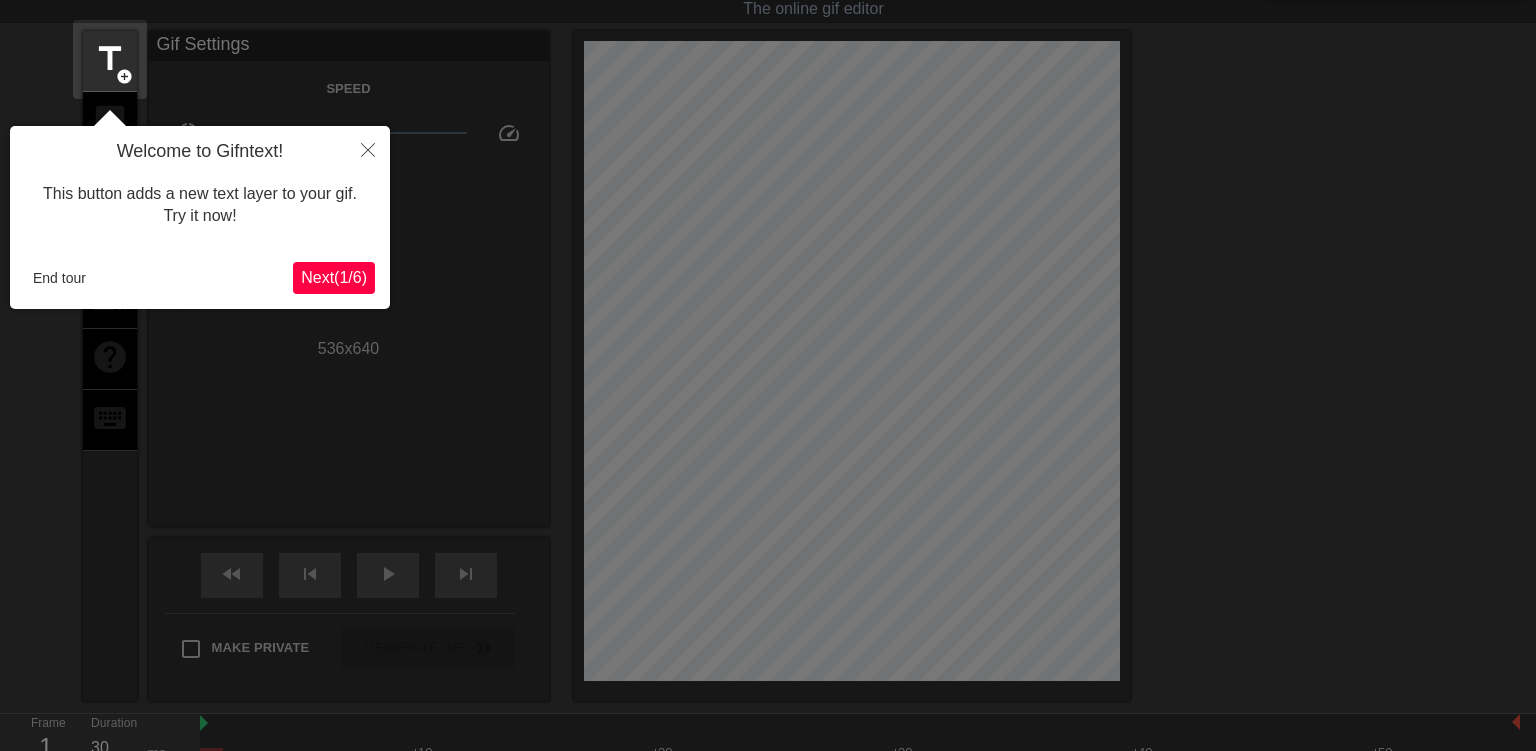 click on "Next  ( 1 / 6 )" at bounding box center [334, 277] 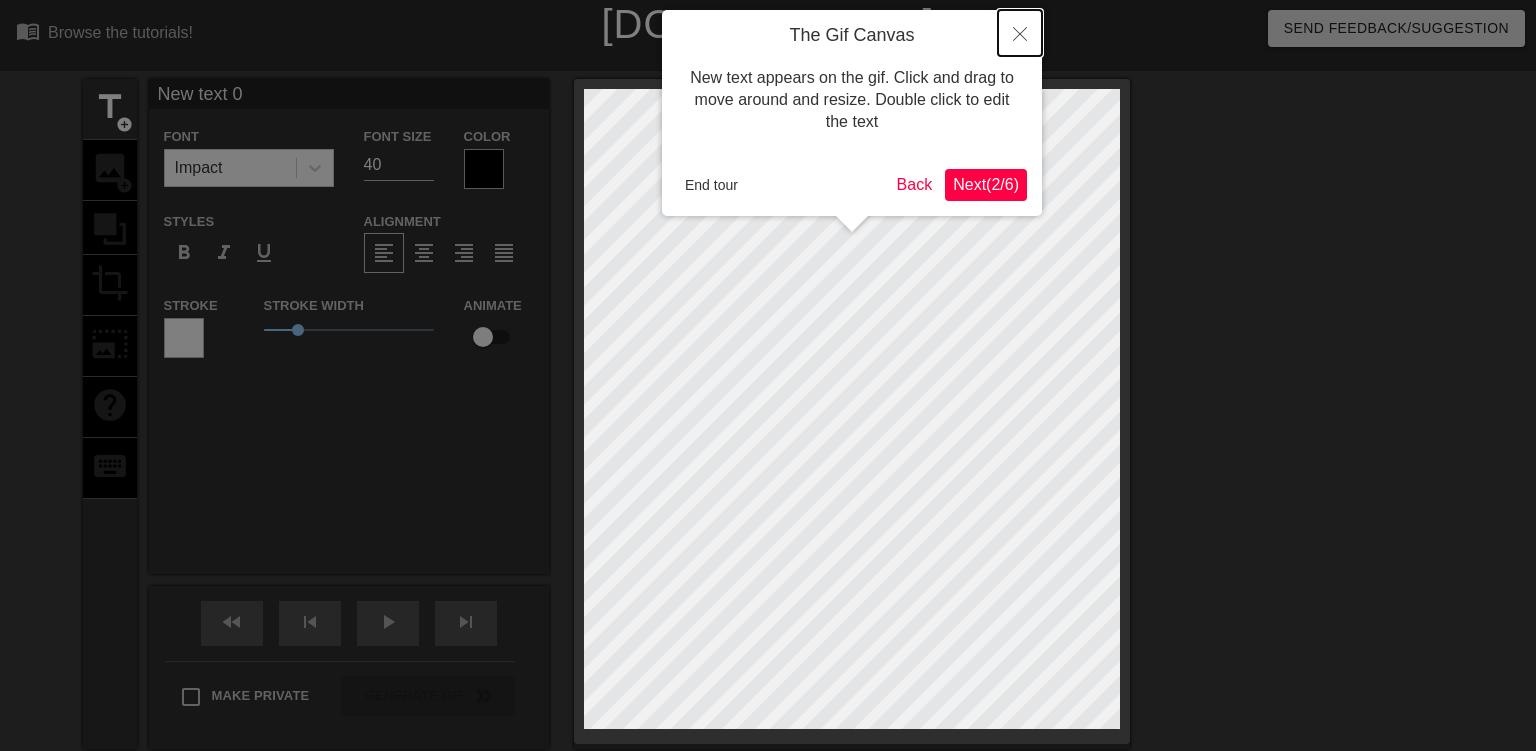 click 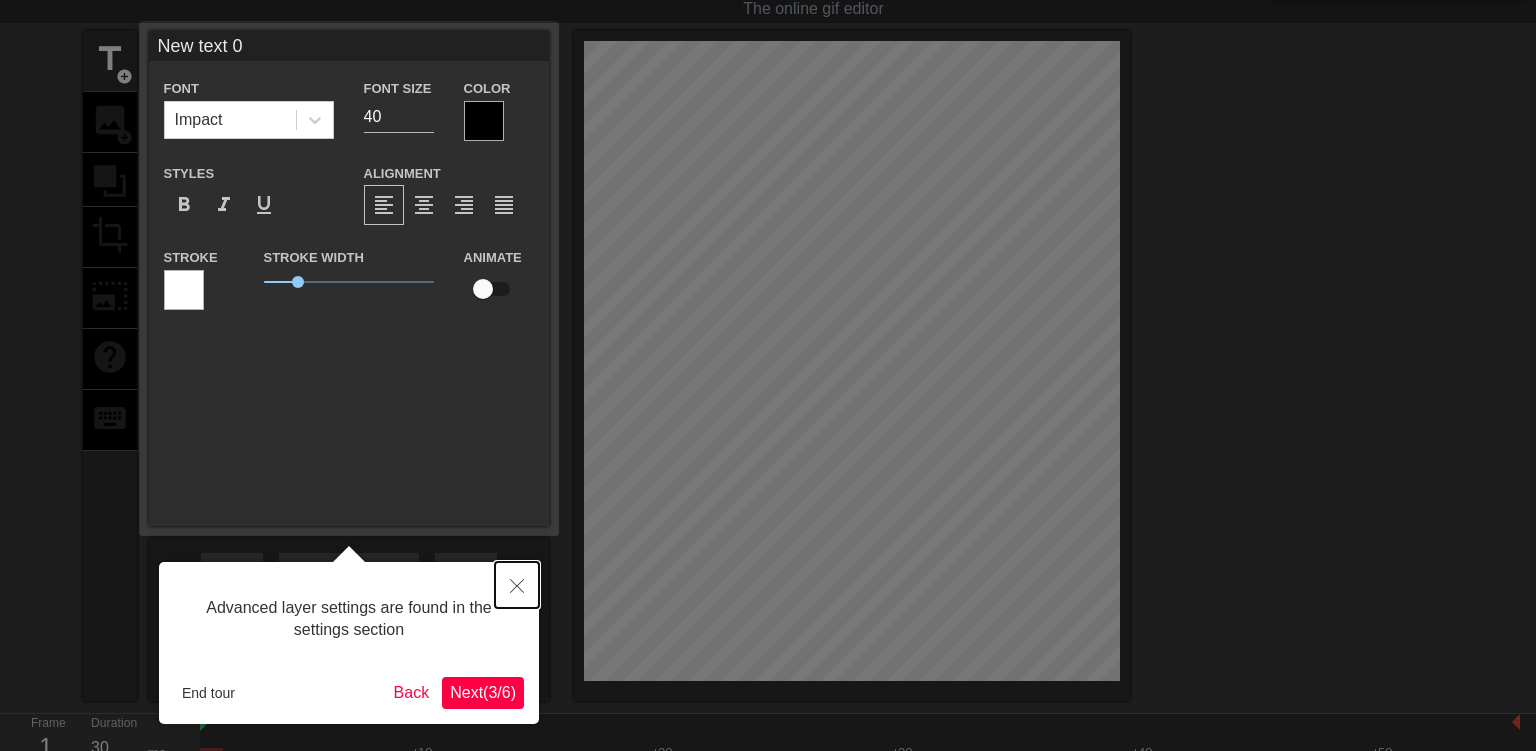 click 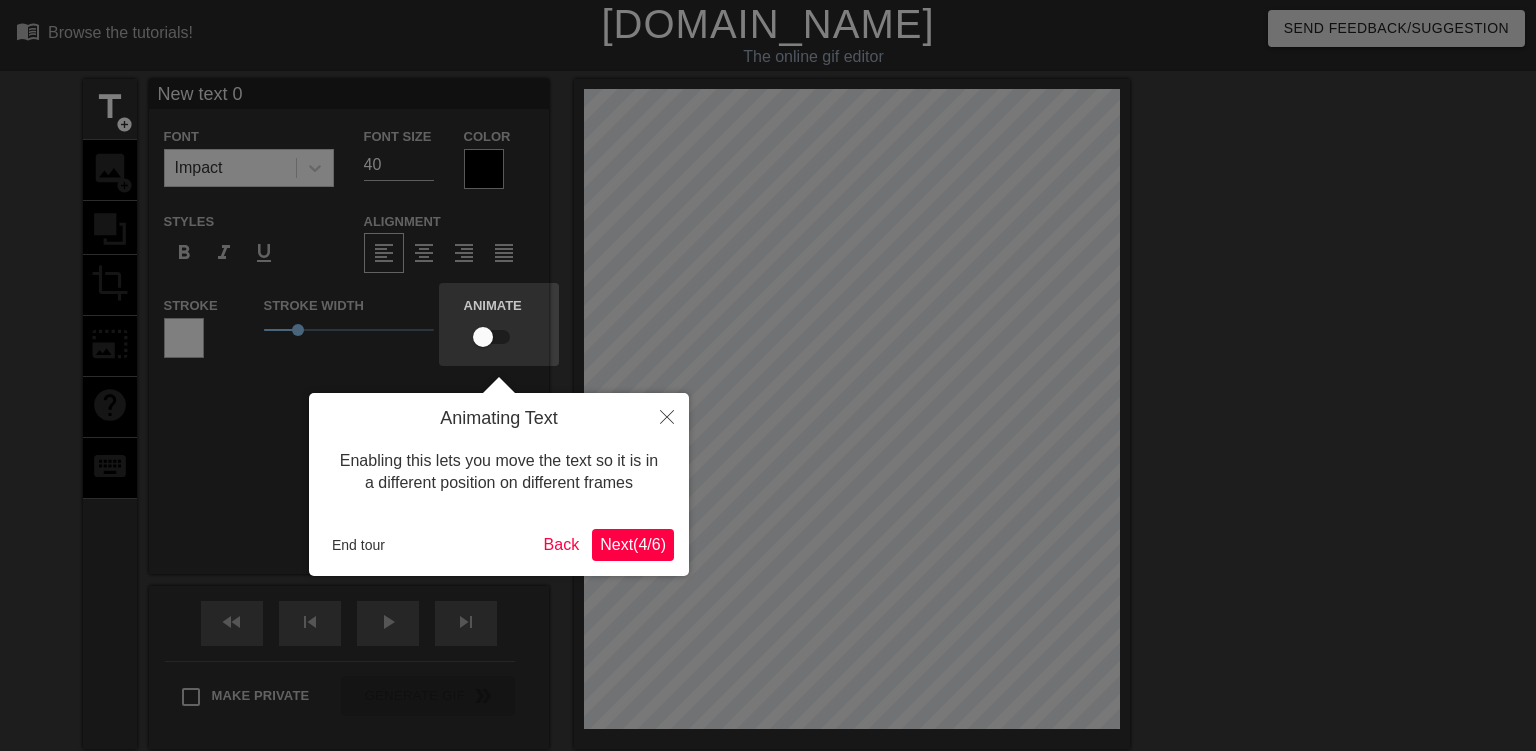 click on "Next  ( 4 / 6 )" at bounding box center (633, 544) 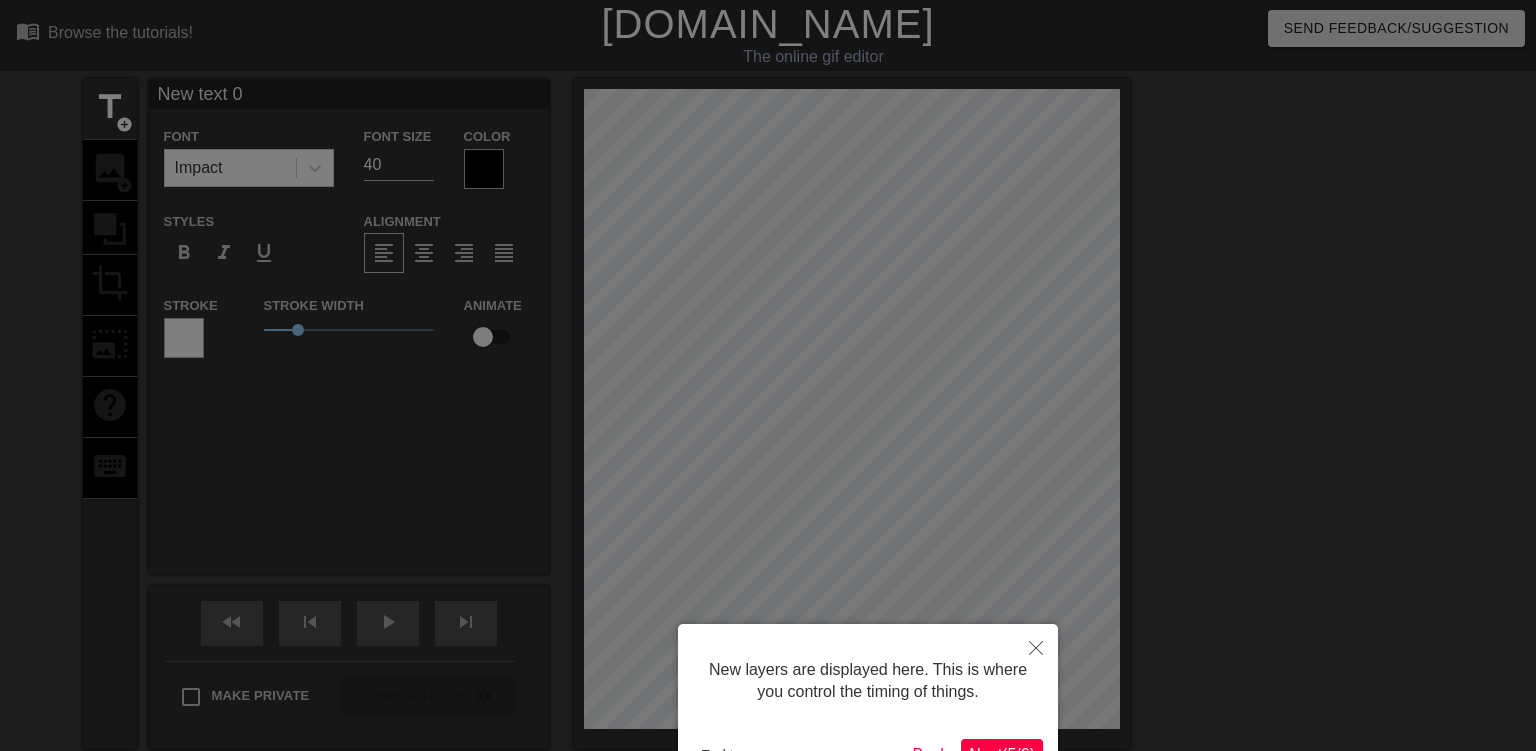 scroll, scrollTop: 133, scrollLeft: 0, axis: vertical 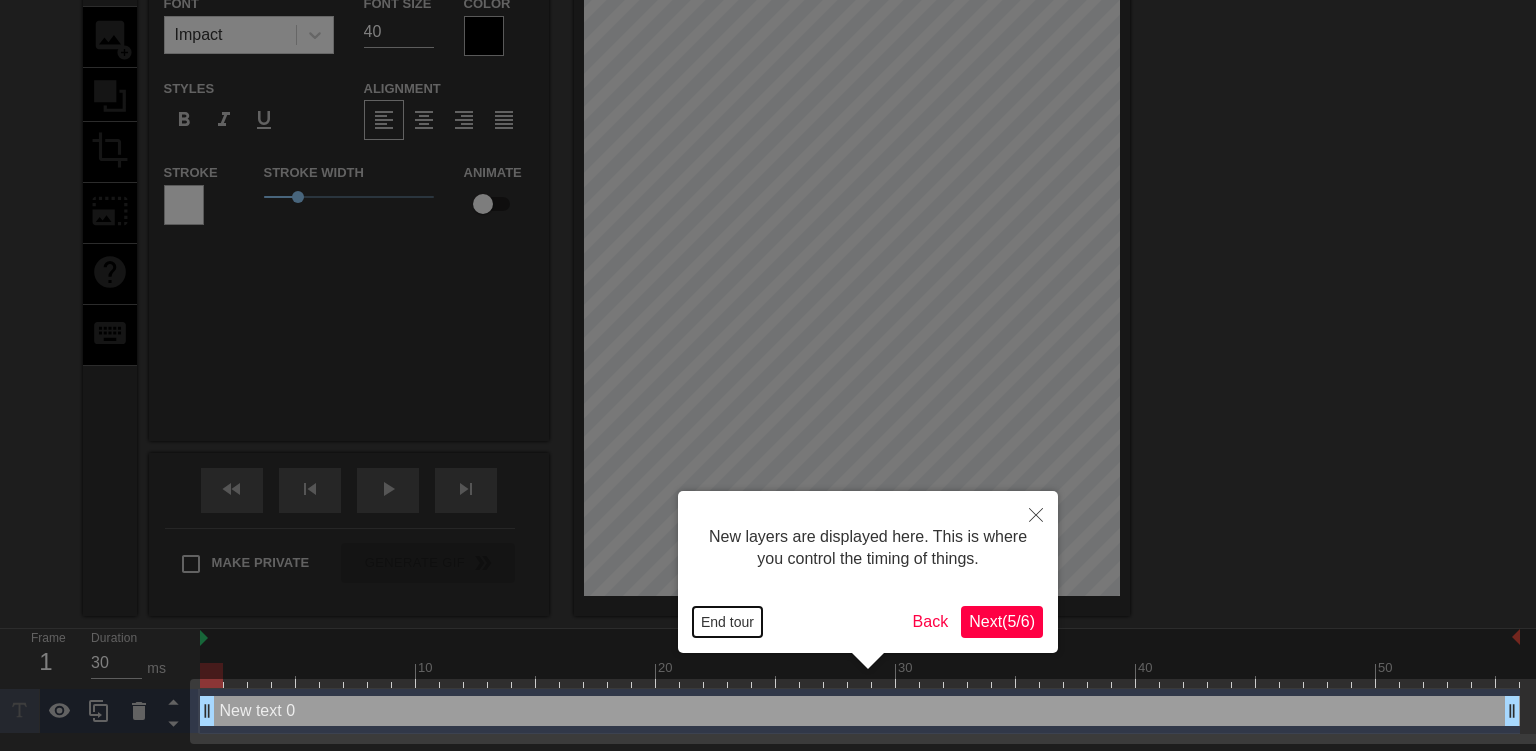 click on "End tour" at bounding box center [727, 622] 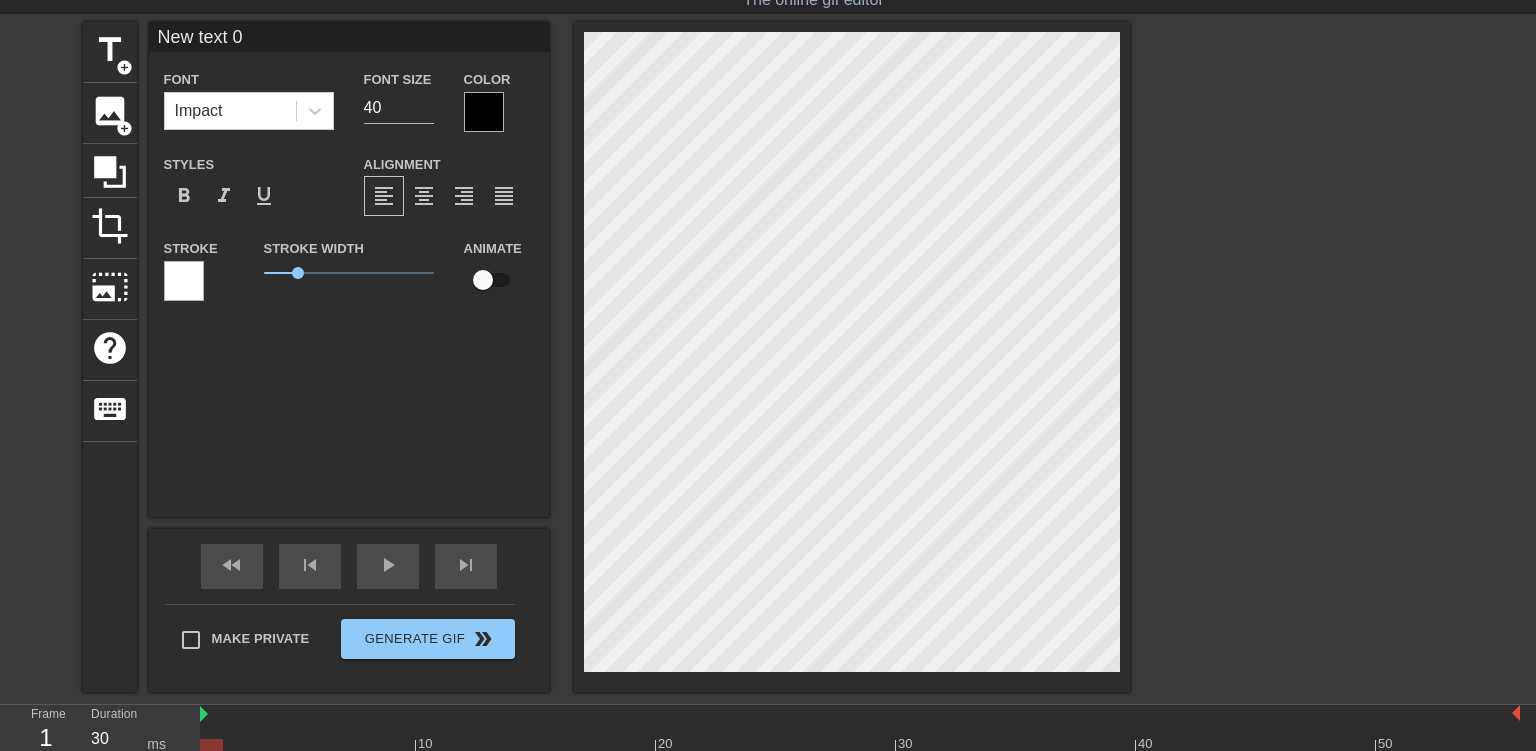 scroll, scrollTop: 0, scrollLeft: 0, axis: both 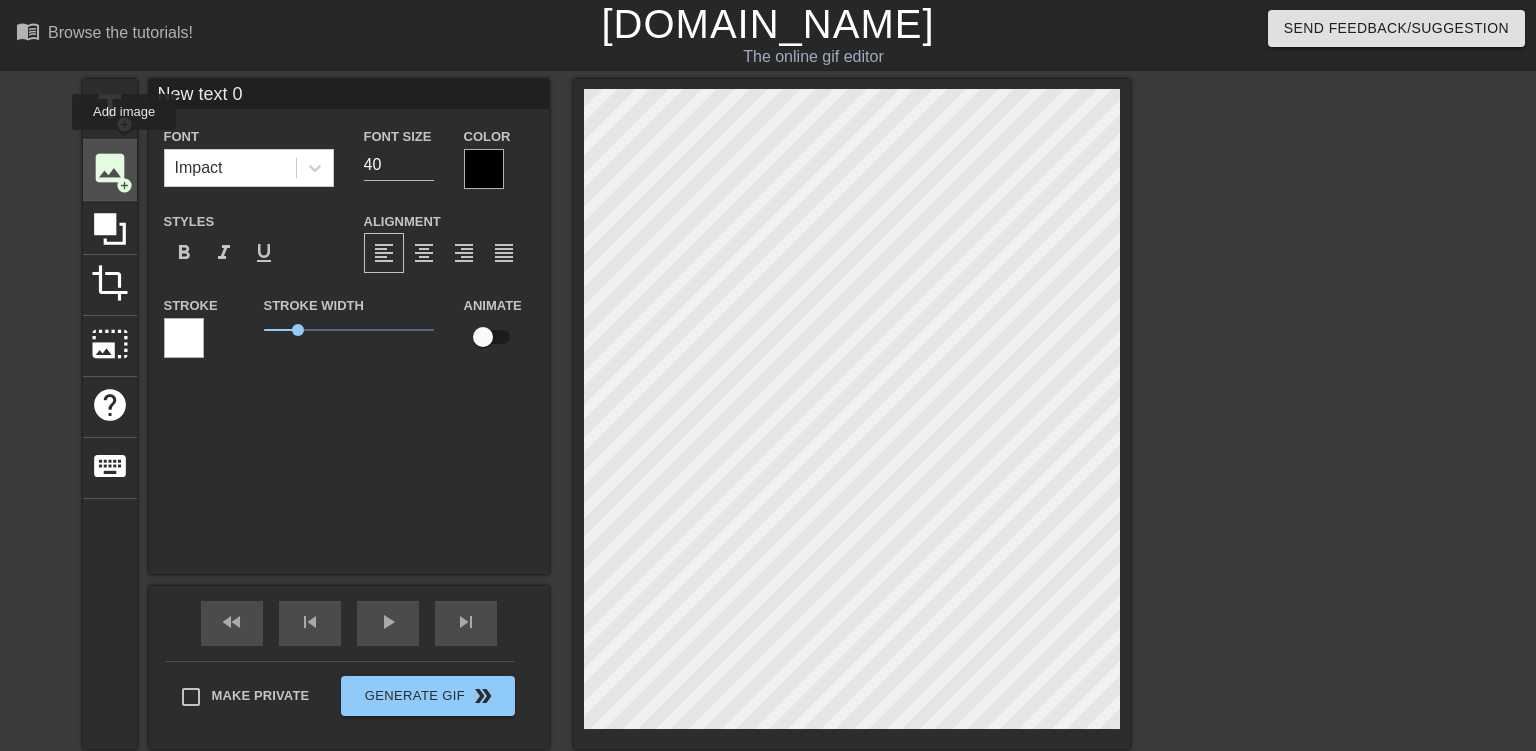 click on "image add_circle" at bounding box center [110, 170] 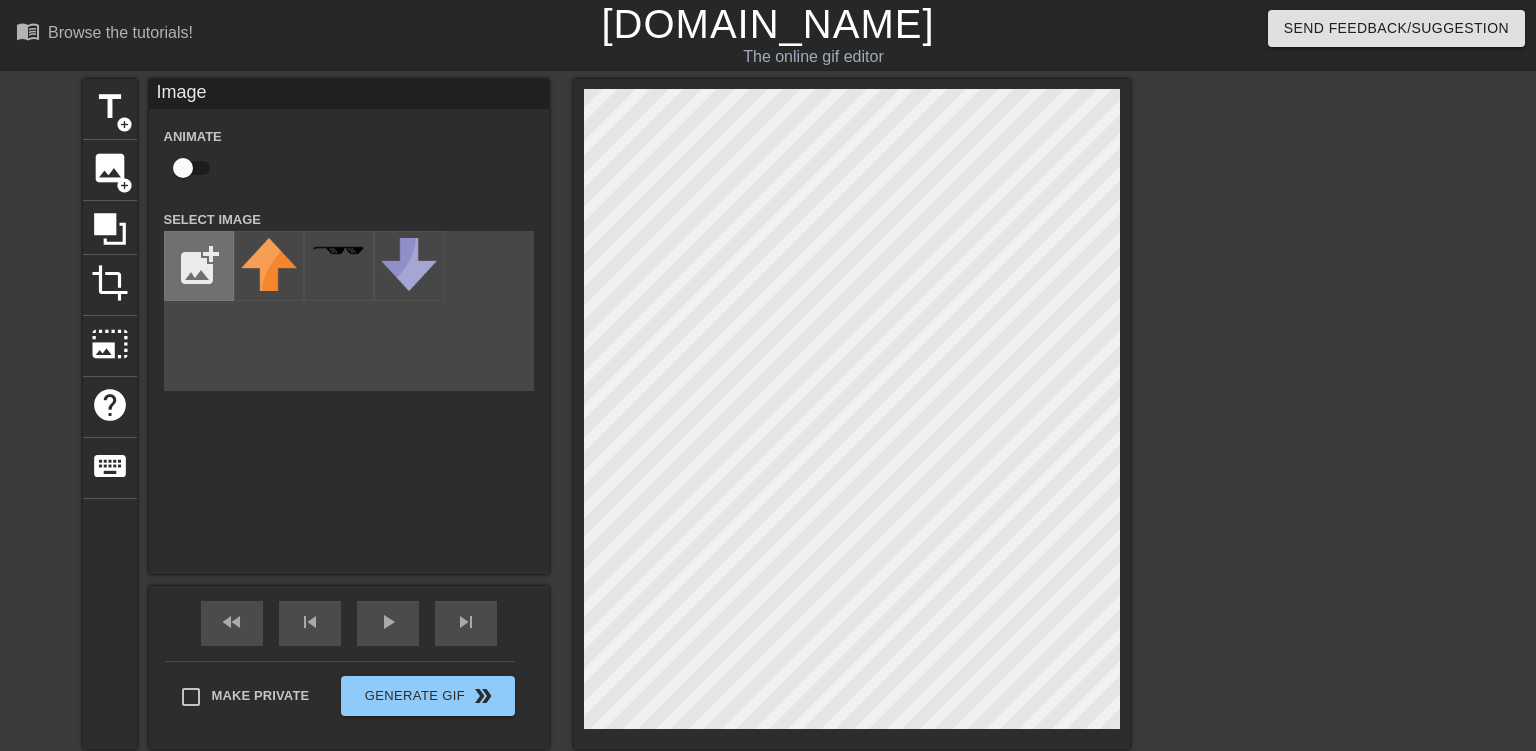 click at bounding box center [199, 266] 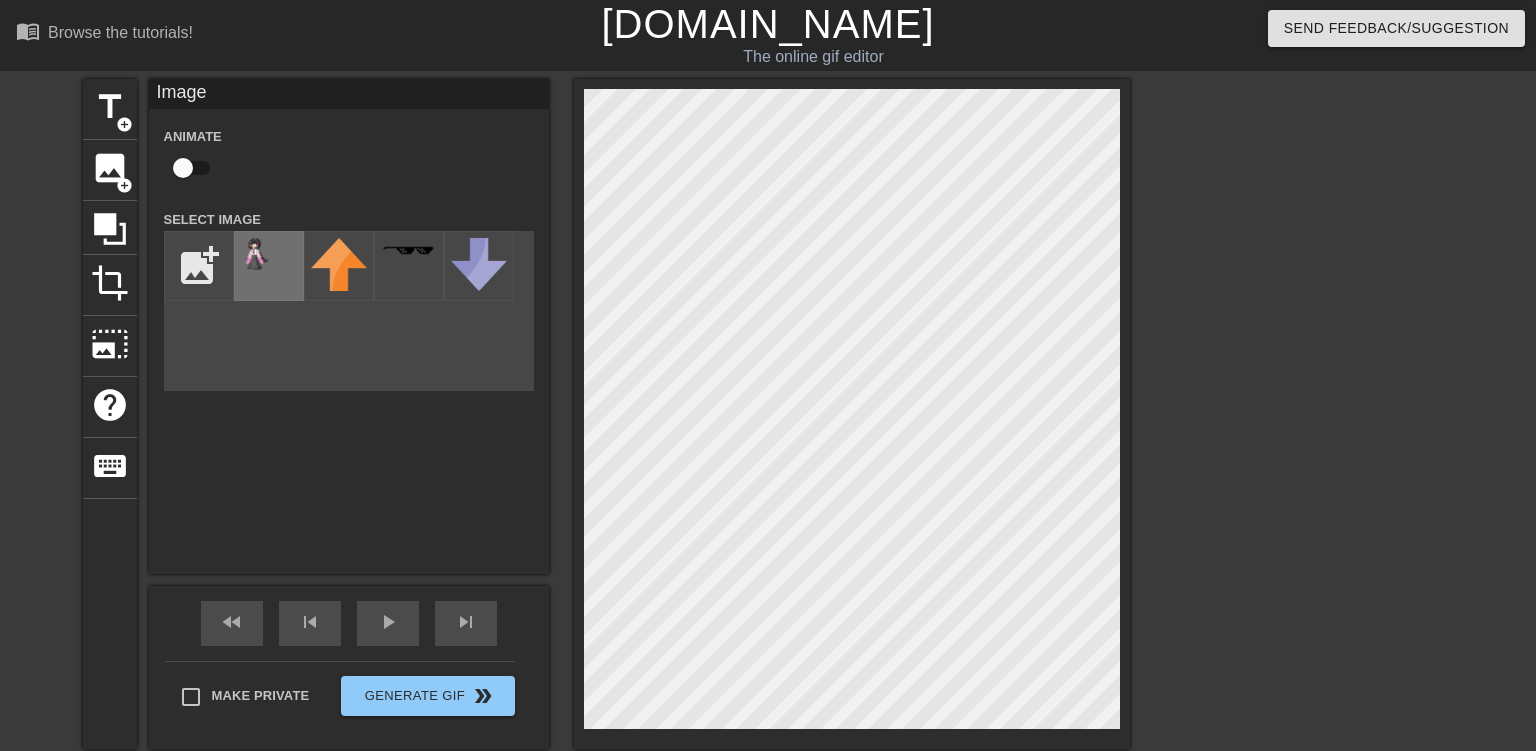 click at bounding box center [269, 254] 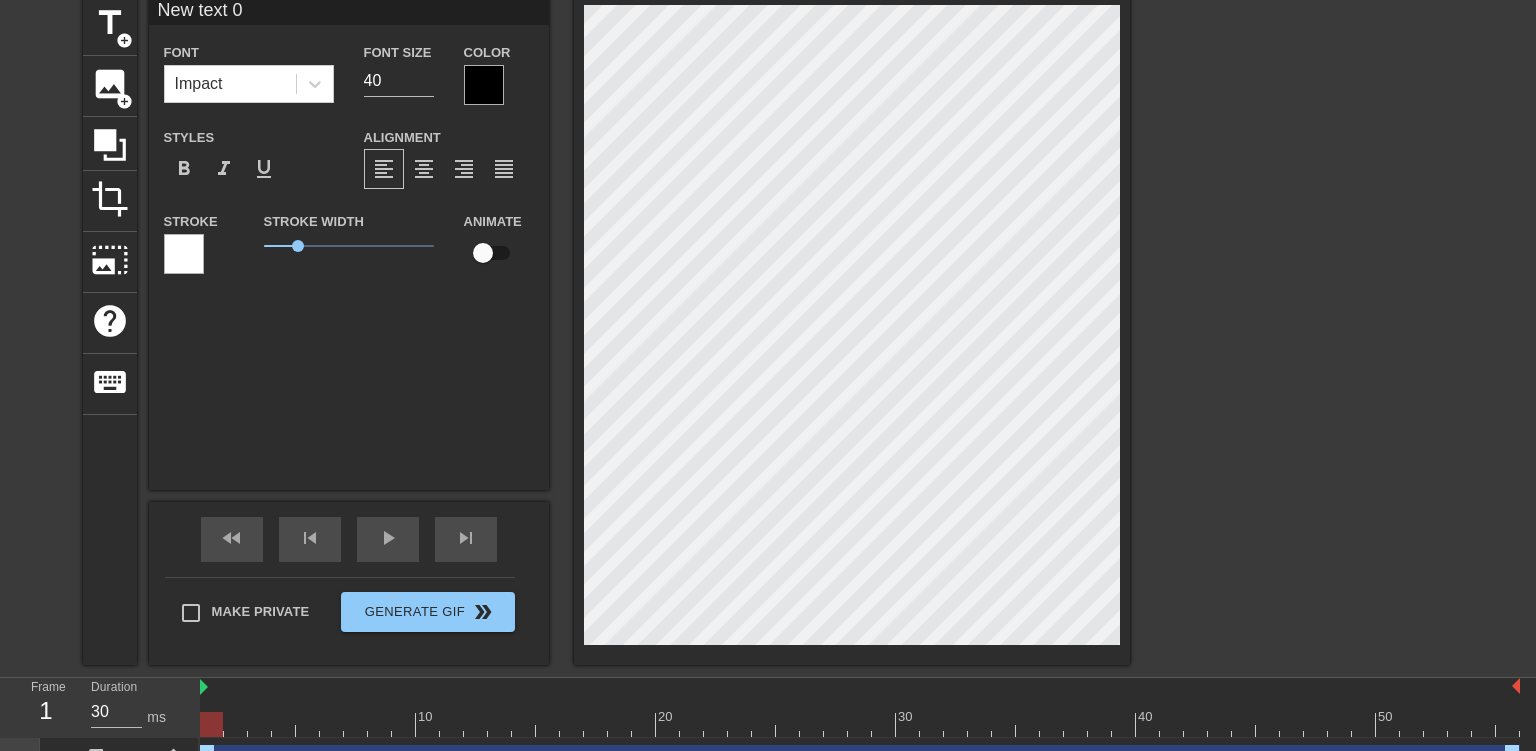 scroll, scrollTop: 164, scrollLeft: 0, axis: vertical 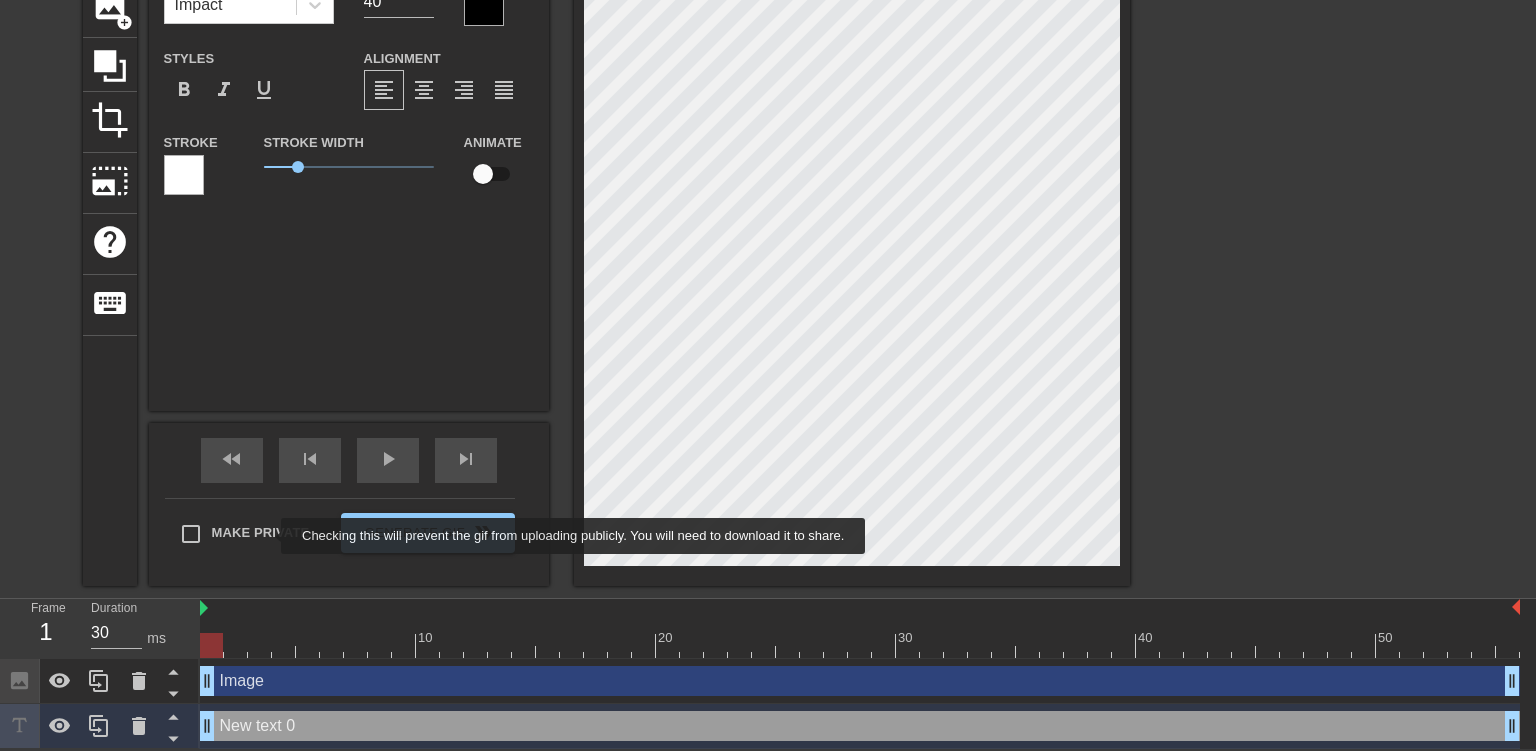 click on "Make Private" at bounding box center [261, 533] 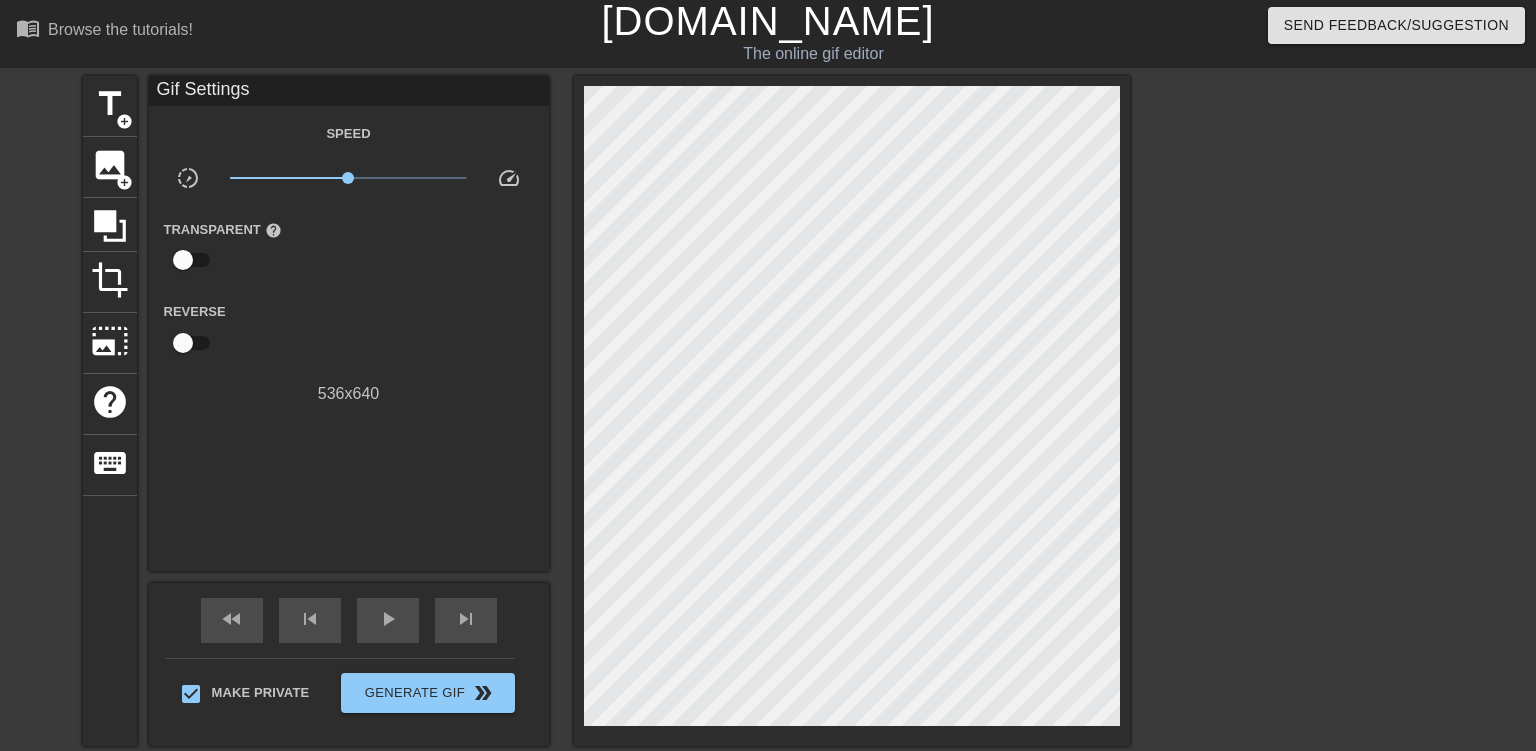 scroll, scrollTop: 0, scrollLeft: 0, axis: both 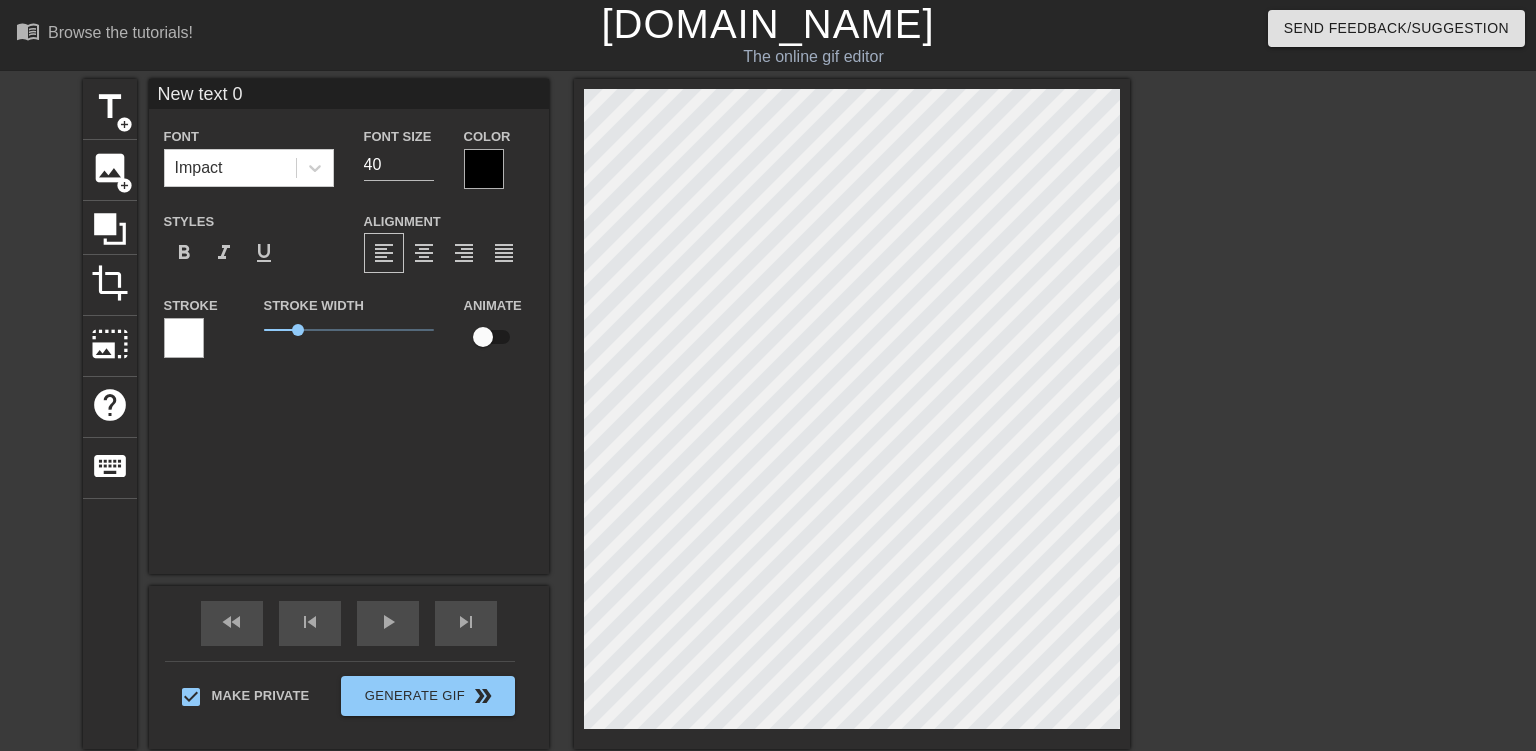 click on "title add_circle image add_circle crop photo_size_select_large help keyboard New text 0 Font Impact Font Size 40 Color Styles format_bold format_italic format_underline Alignment format_align_left format_align_center format_align_right format_align_justify Stroke Stroke Width 1 Animate fast_rewind skip_previous play_arrow skip_next Make Private Generate Gif double_arrow" at bounding box center (606, 414) 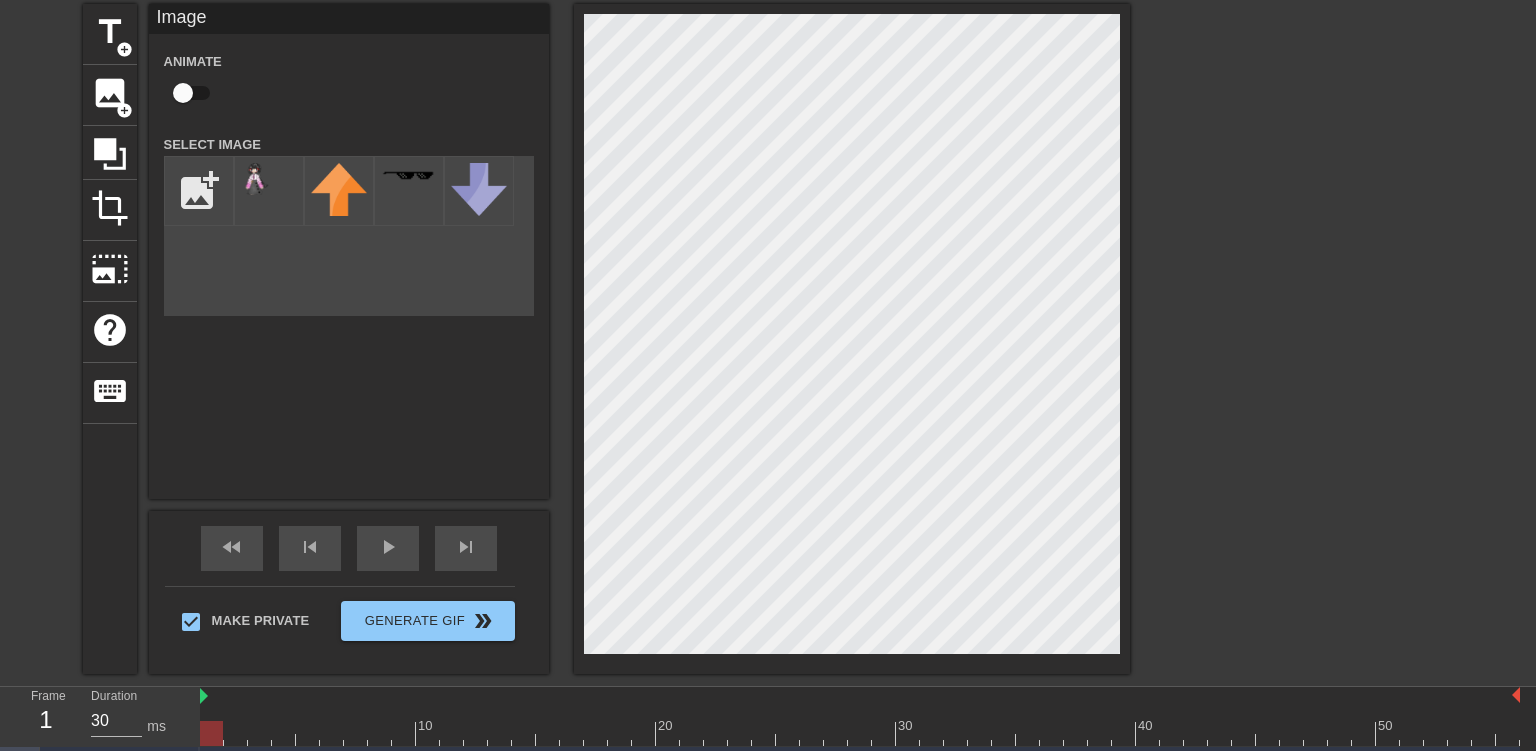 scroll, scrollTop: 164, scrollLeft: 0, axis: vertical 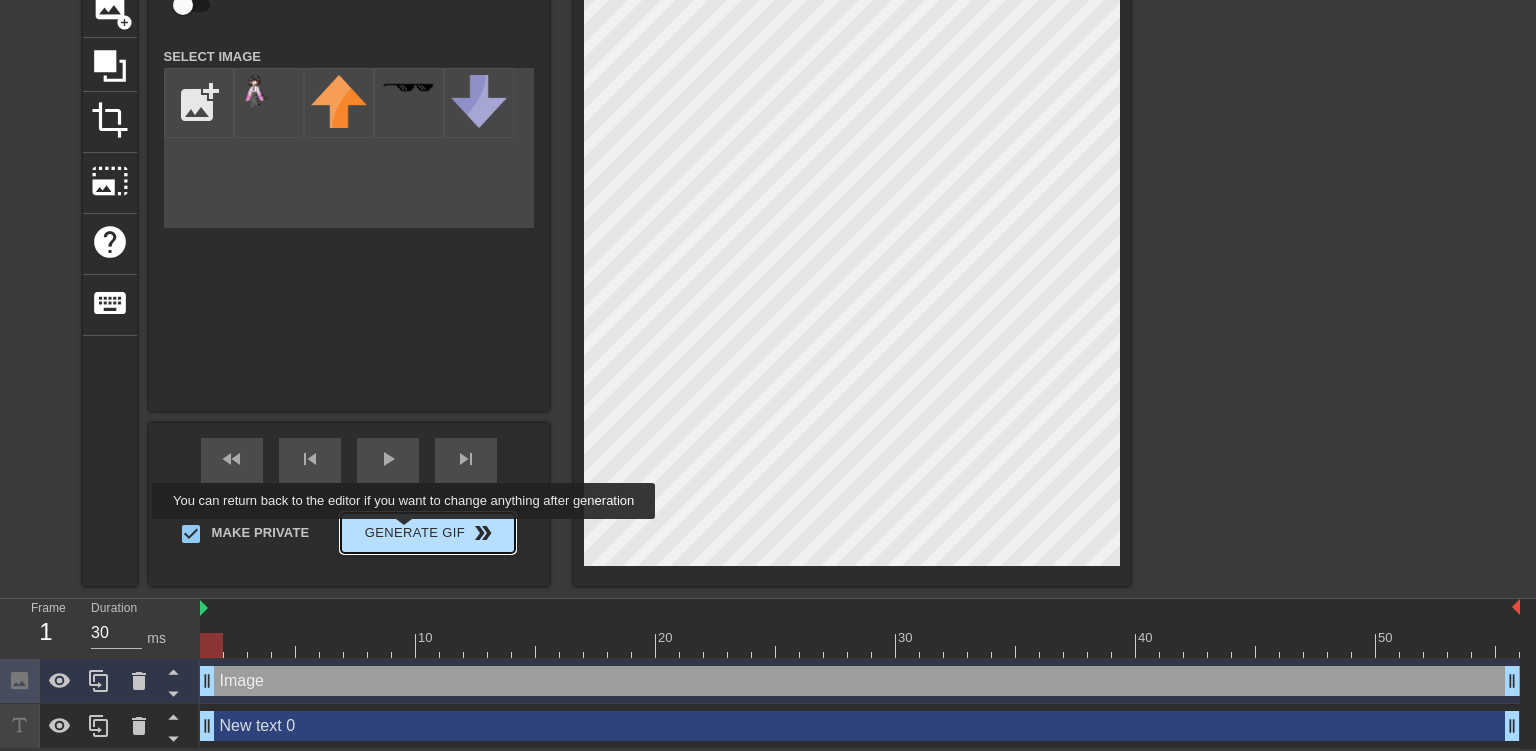 click on "Generate Gif double_arrow" at bounding box center [427, 533] 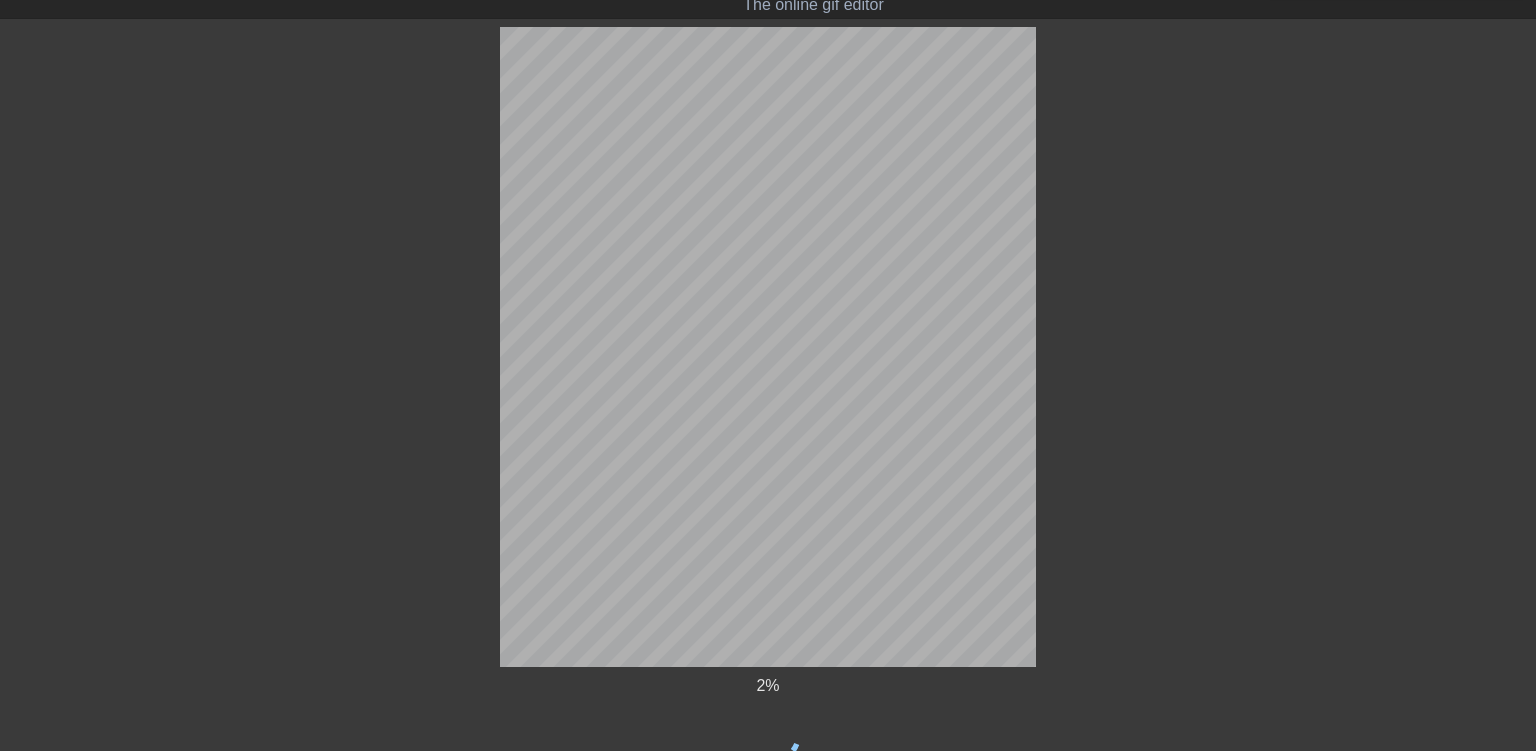 scroll, scrollTop: 109, scrollLeft: 0, axis: vertical 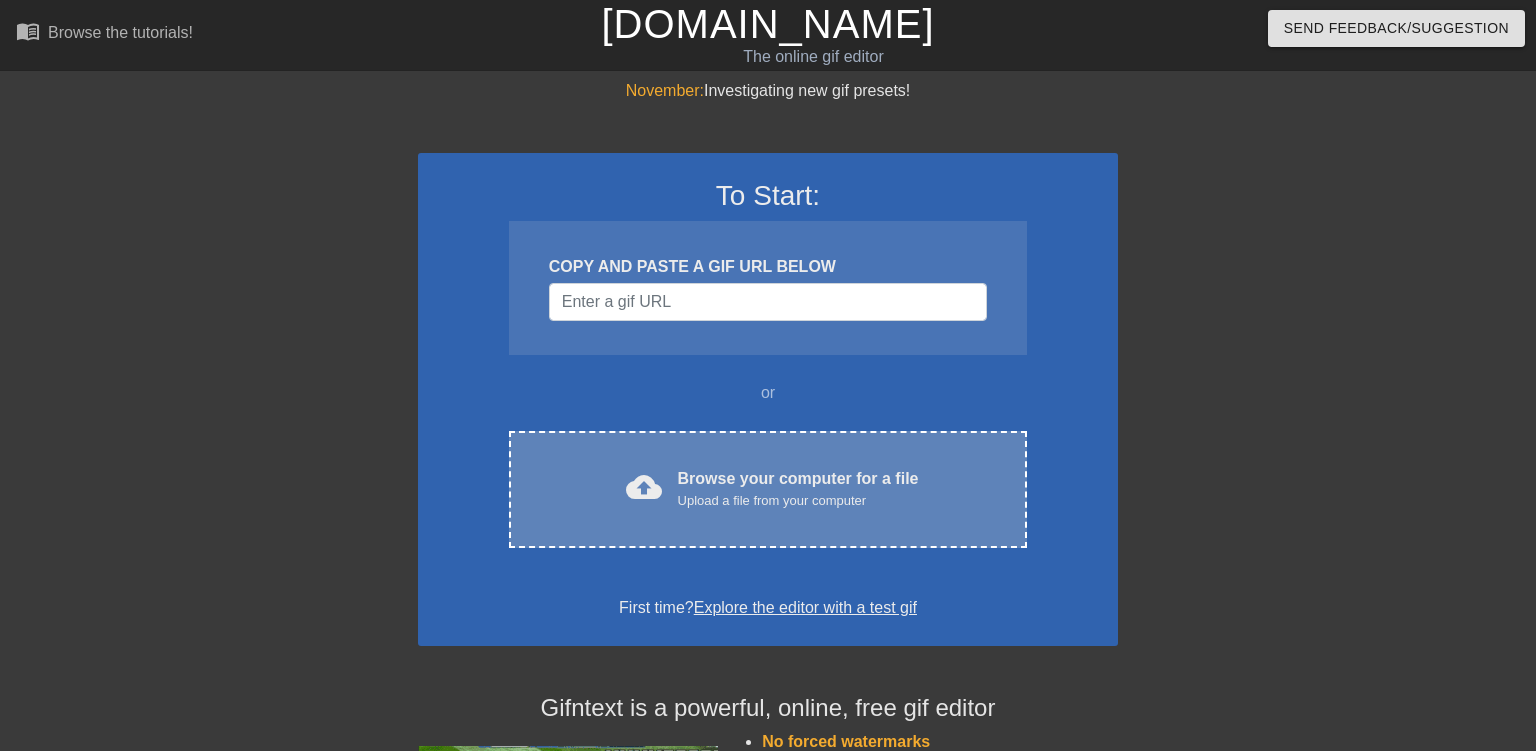 click on "Browse your computer for a file Upload a file from your computer" at bounding box center [798, 489] 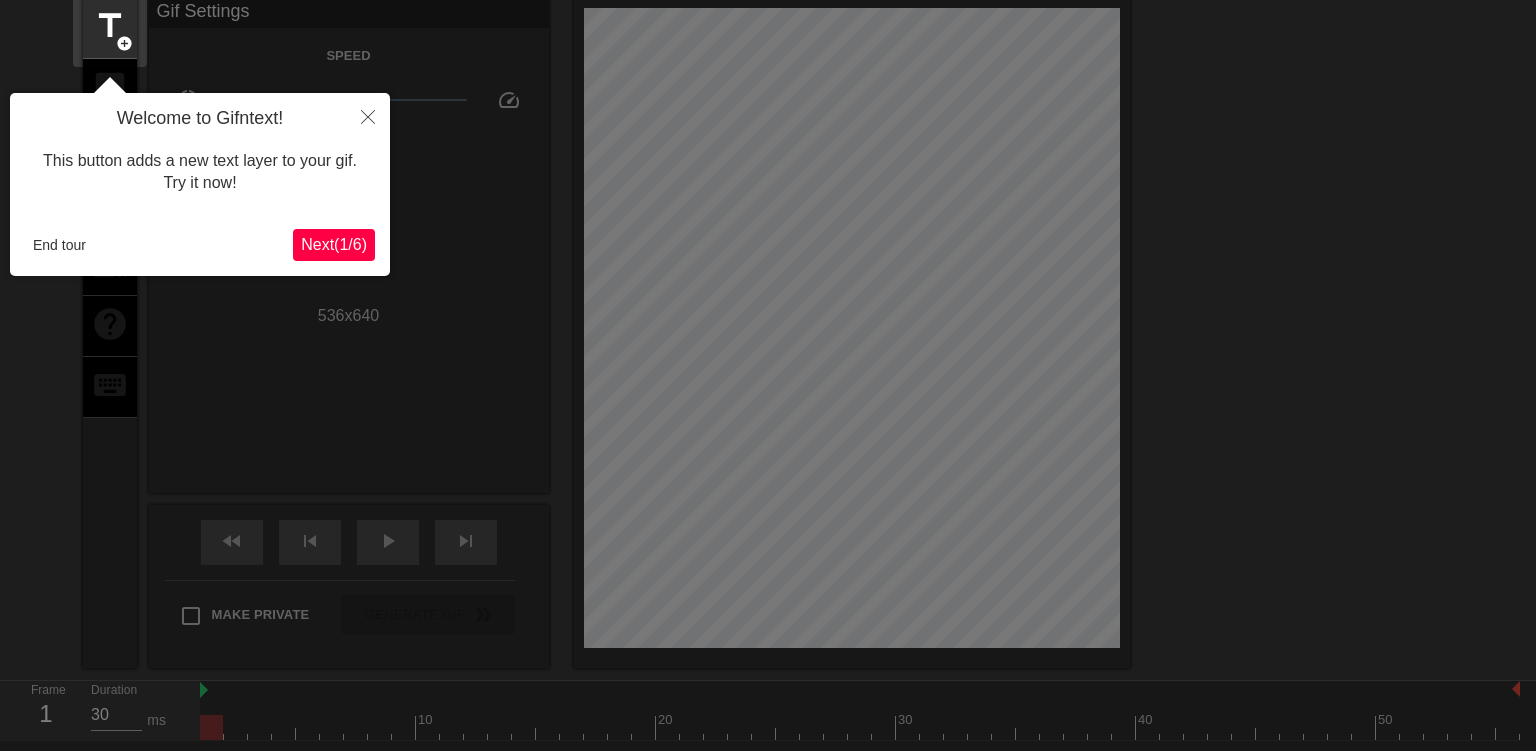 scroll, scrollTop: 48, scrollLeft: 0, axis: vertical 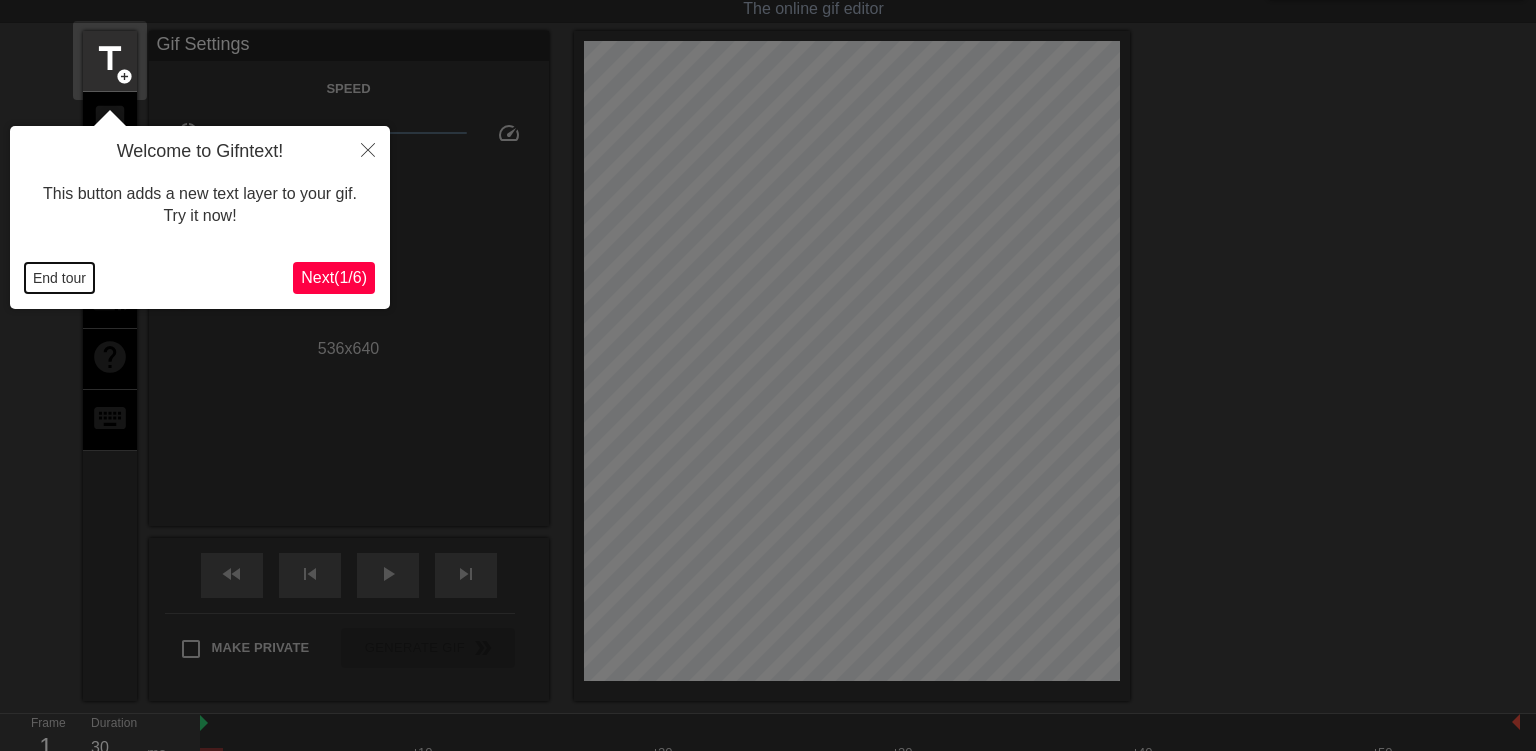 click on "End tour" at bounding box center [59, 278] 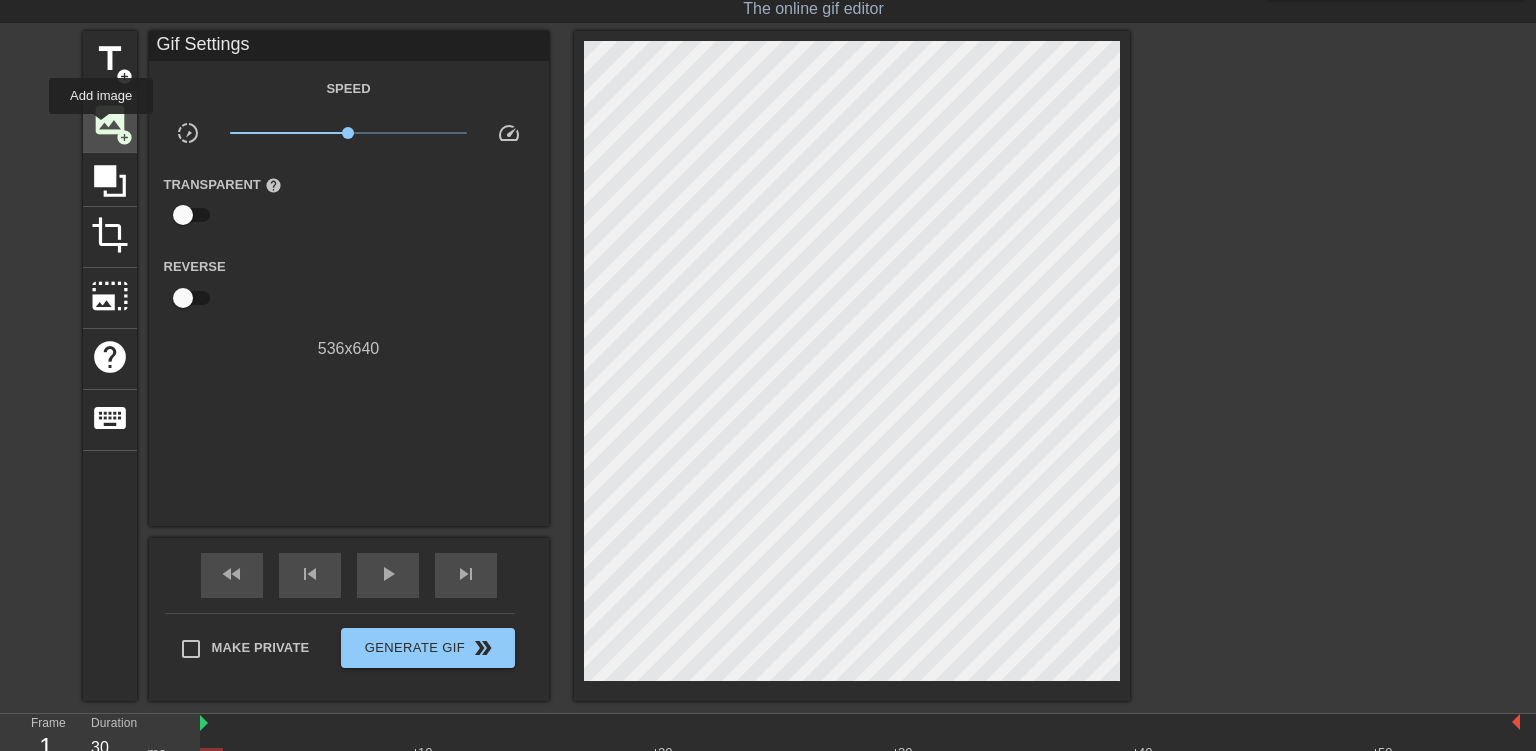 click on "image" at bounding box center (110, 120) 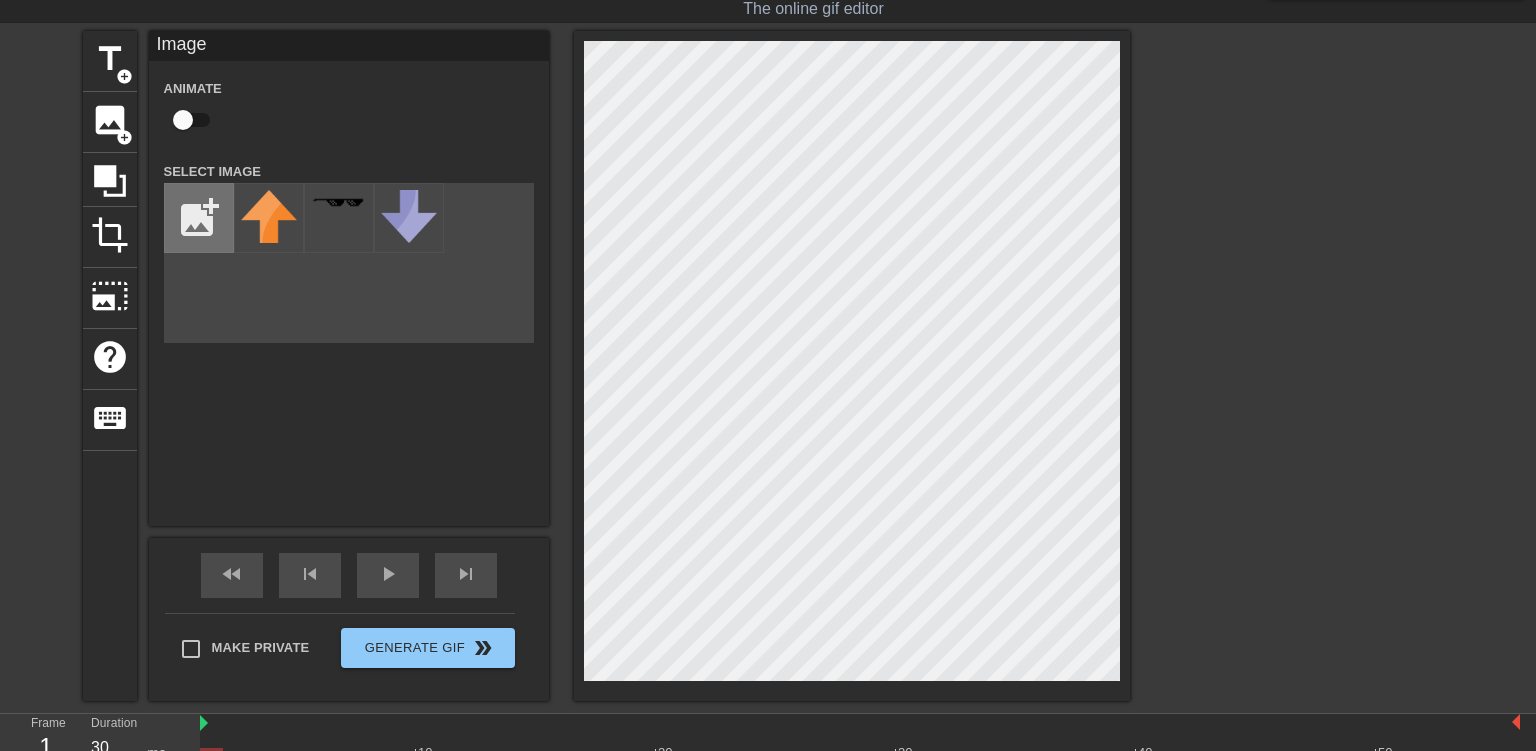 click at bounding box center (199, 218) 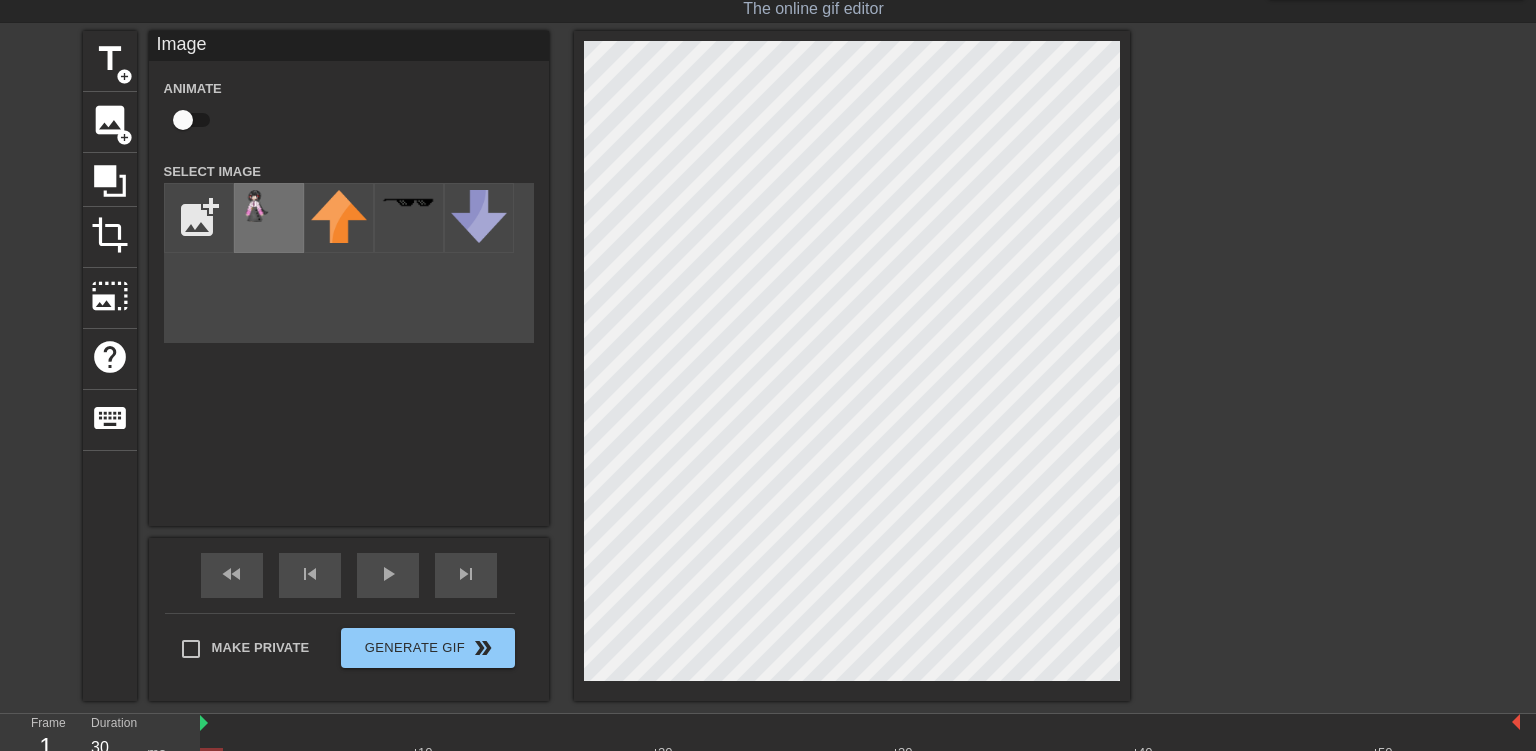 click at bounding box center (269, 206) 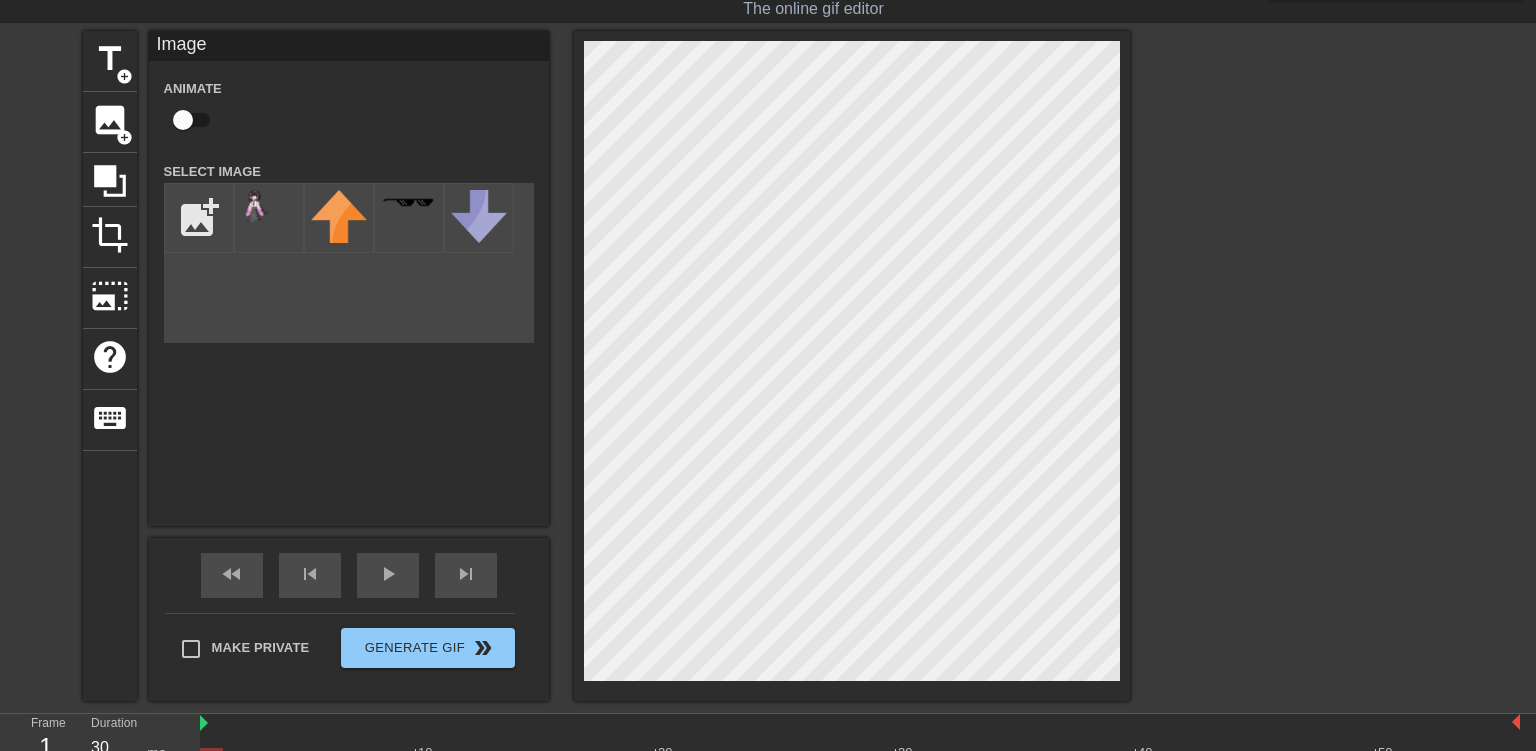 click on "title add_circle image add_circle crop photo_size_select_large help keyboard Image Animate Select Image add_photo_alternate fast_rewind skip_previous play_arrow skip_next Make Private Generate Gif double_arrow" at bounding box center [768, 366] 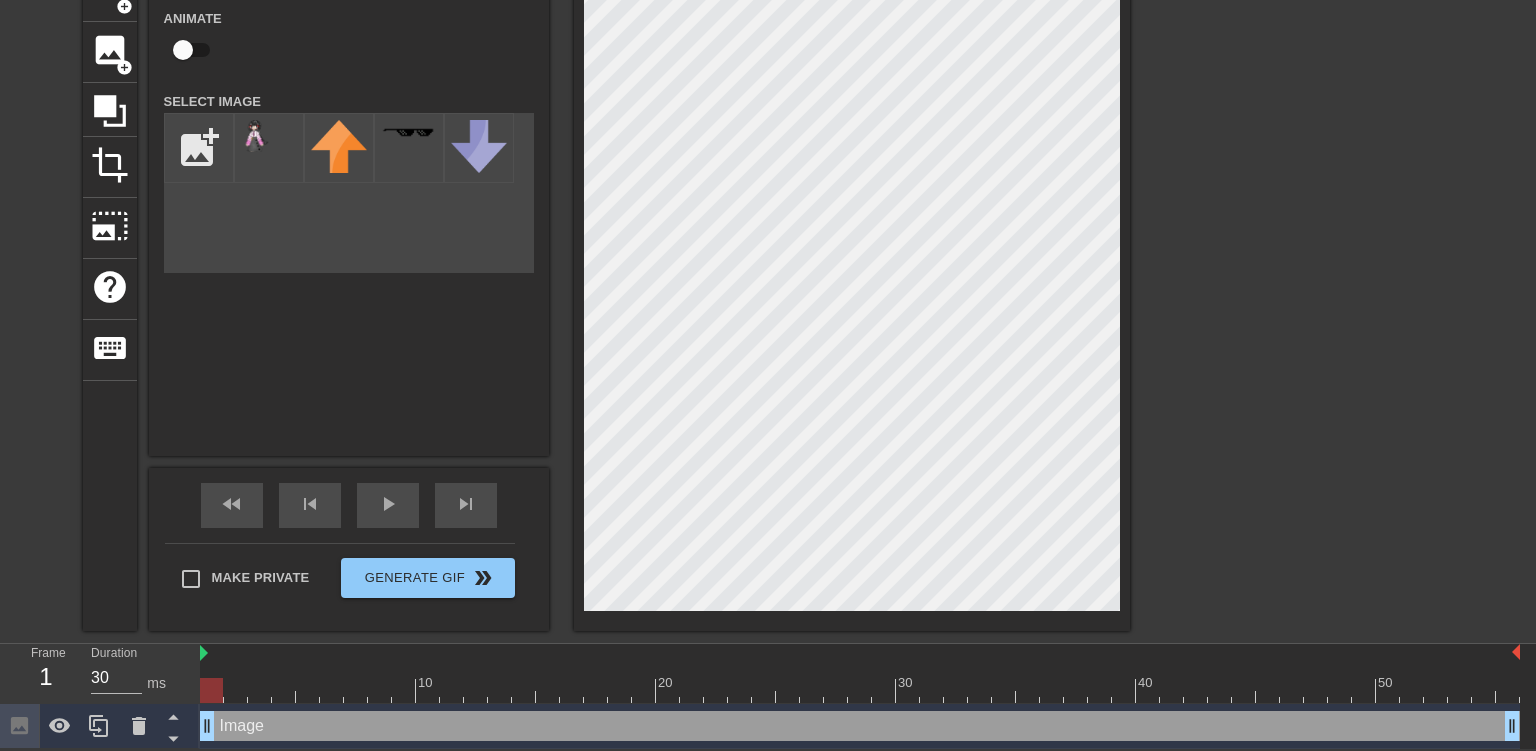 scroll, scrollTop: 120, scrollLeft: 0, axis: vertical 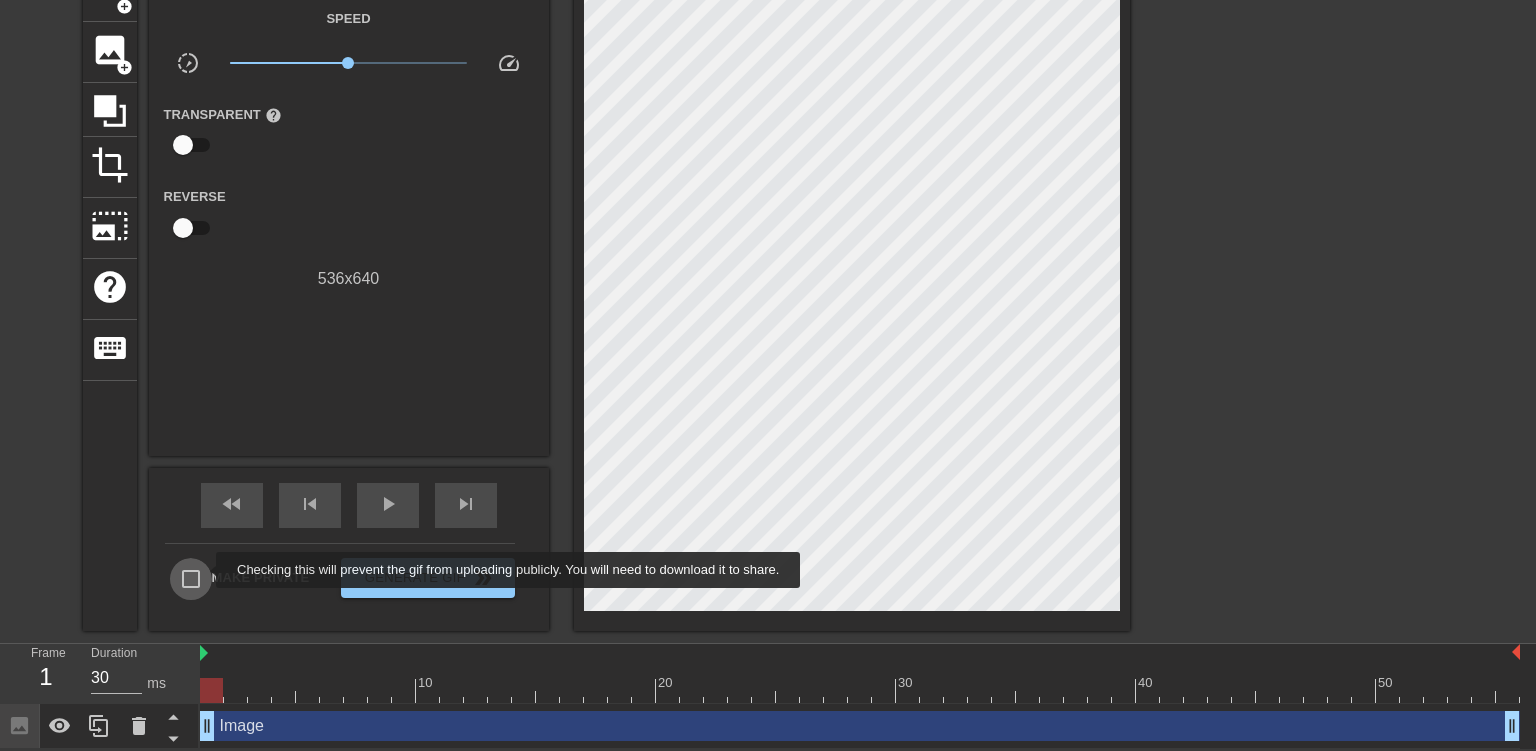click on "Make Private" at bounding box center (191, 579) 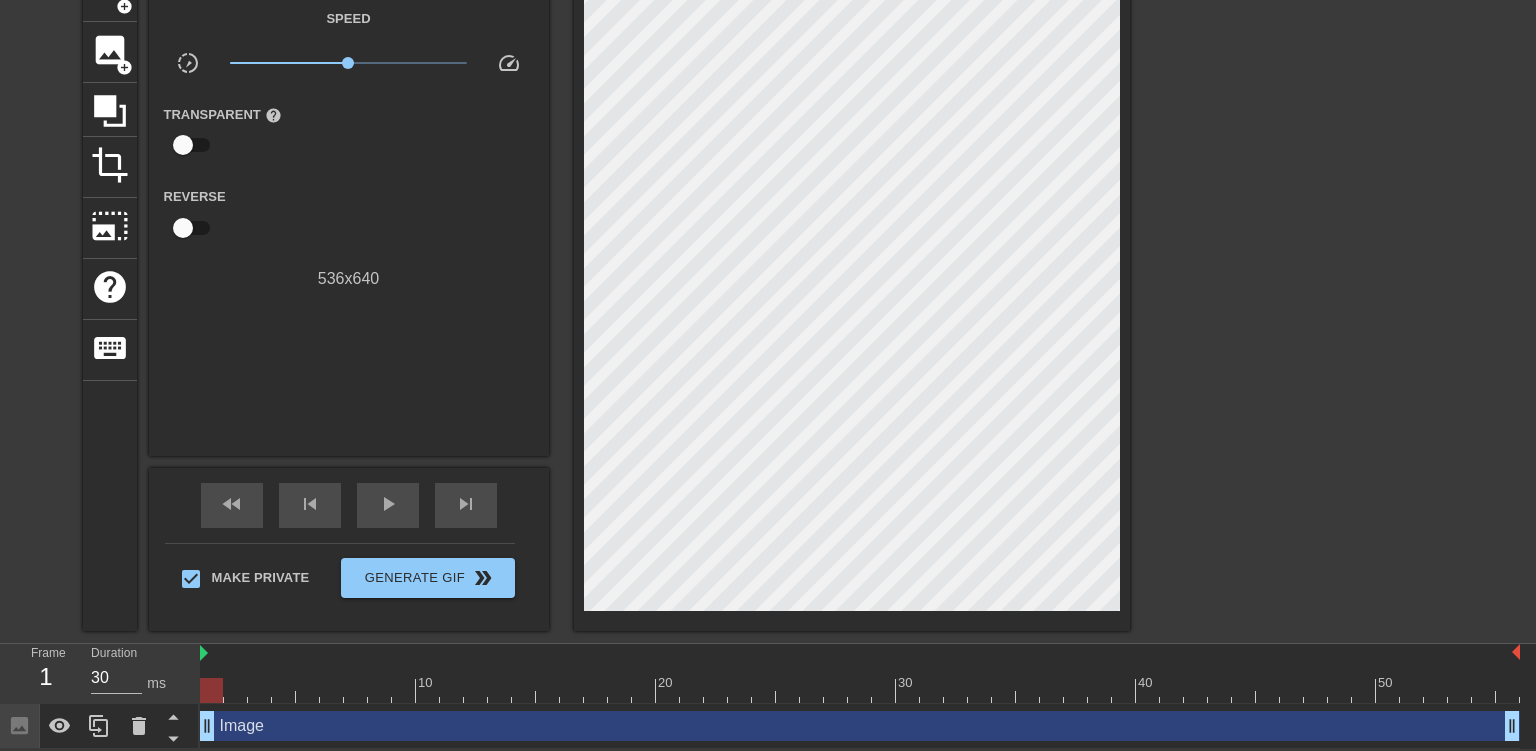 click on "title add_circle image add_circle crop photo_size_select_large help keyboard Gif Settings Speed slow_motion_video x1.00 speed Transparent help Reverse 536  x  640 fast_rewind skip_previous play_arrow skip_next Make Private Generate Gif double_arrow" at bounding box center [768, 296] 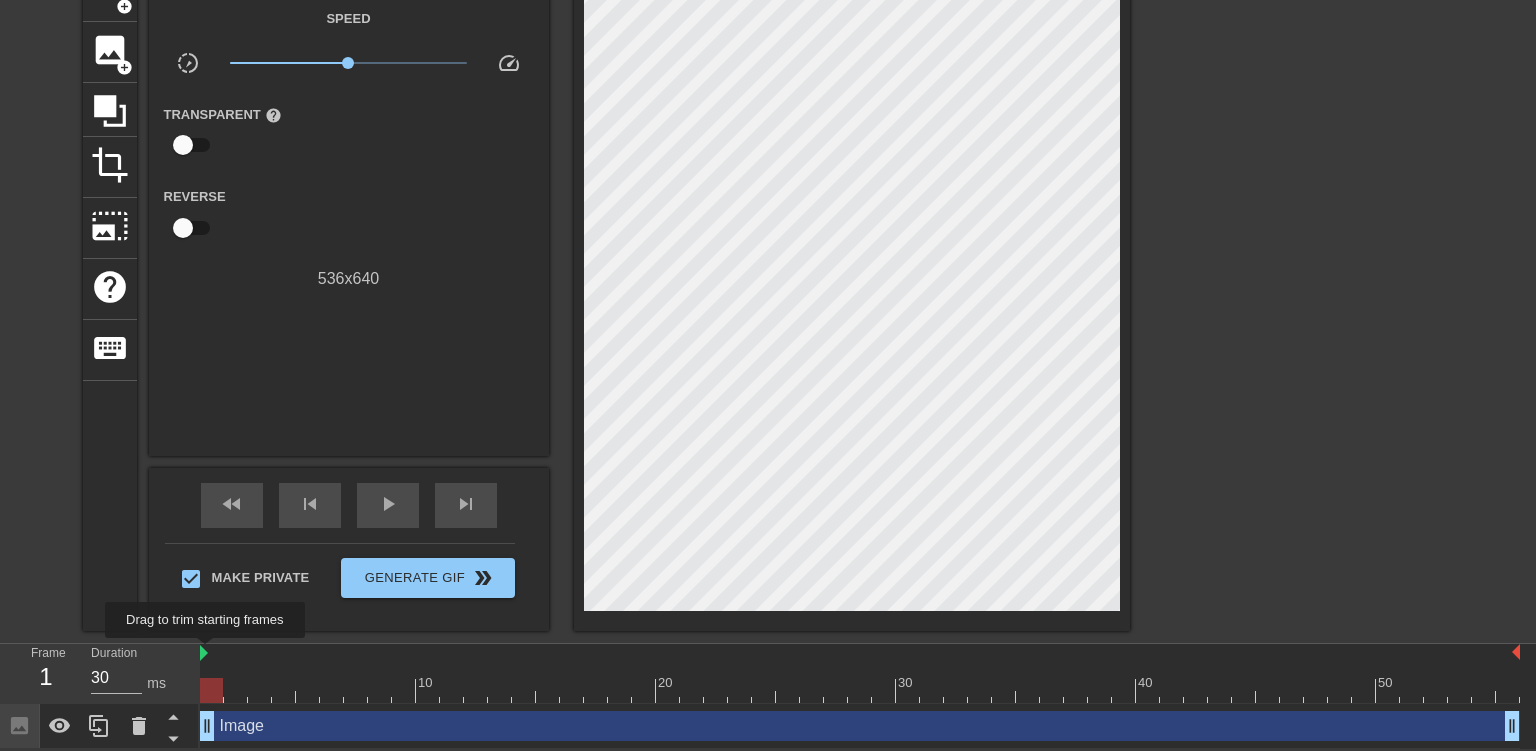 click at bounding box center [860, 654] 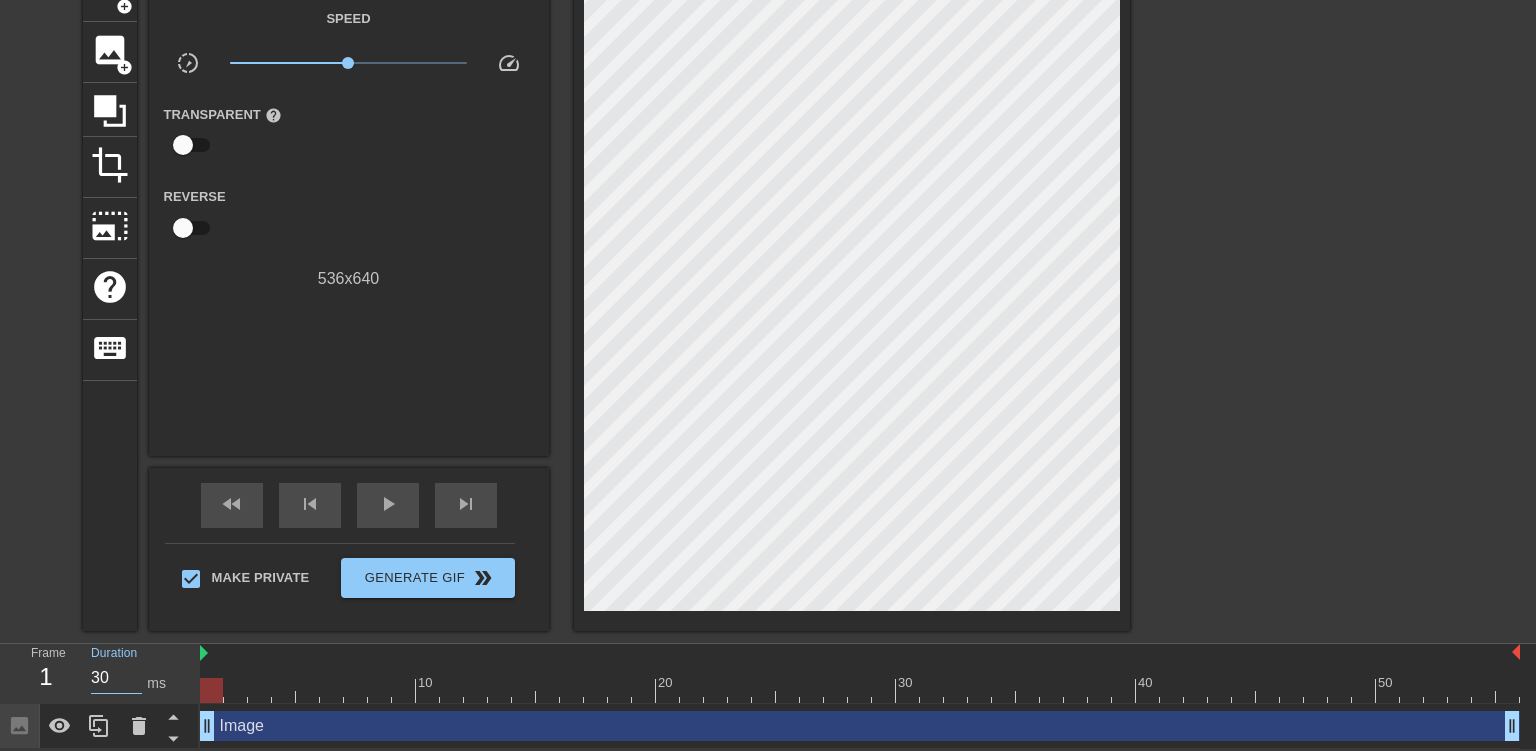 click on "30" at bounding box center [116, 678] 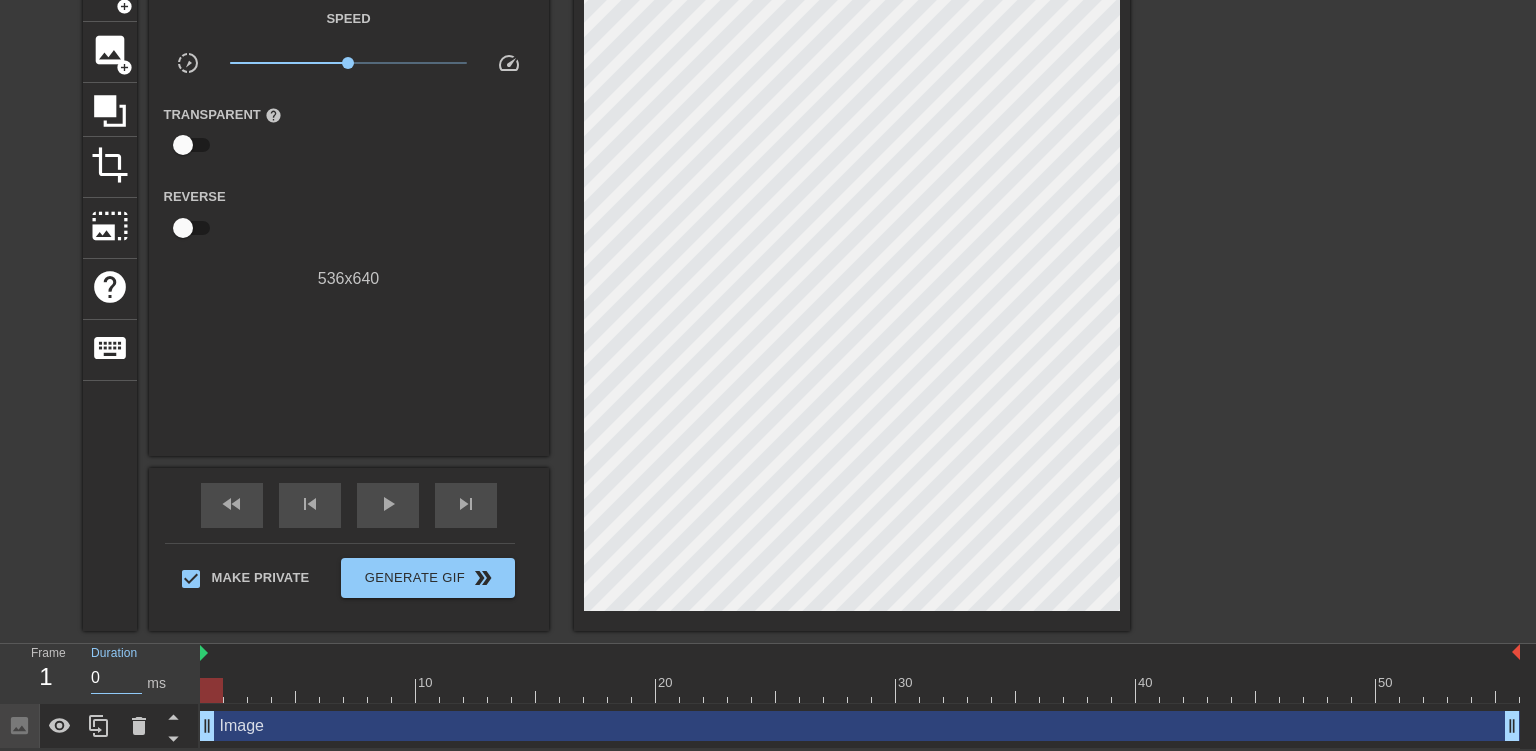 drag, startPoint x: 104, startPoint y: 673, endPoint x: 70, endPoint y: 673, distance: 34 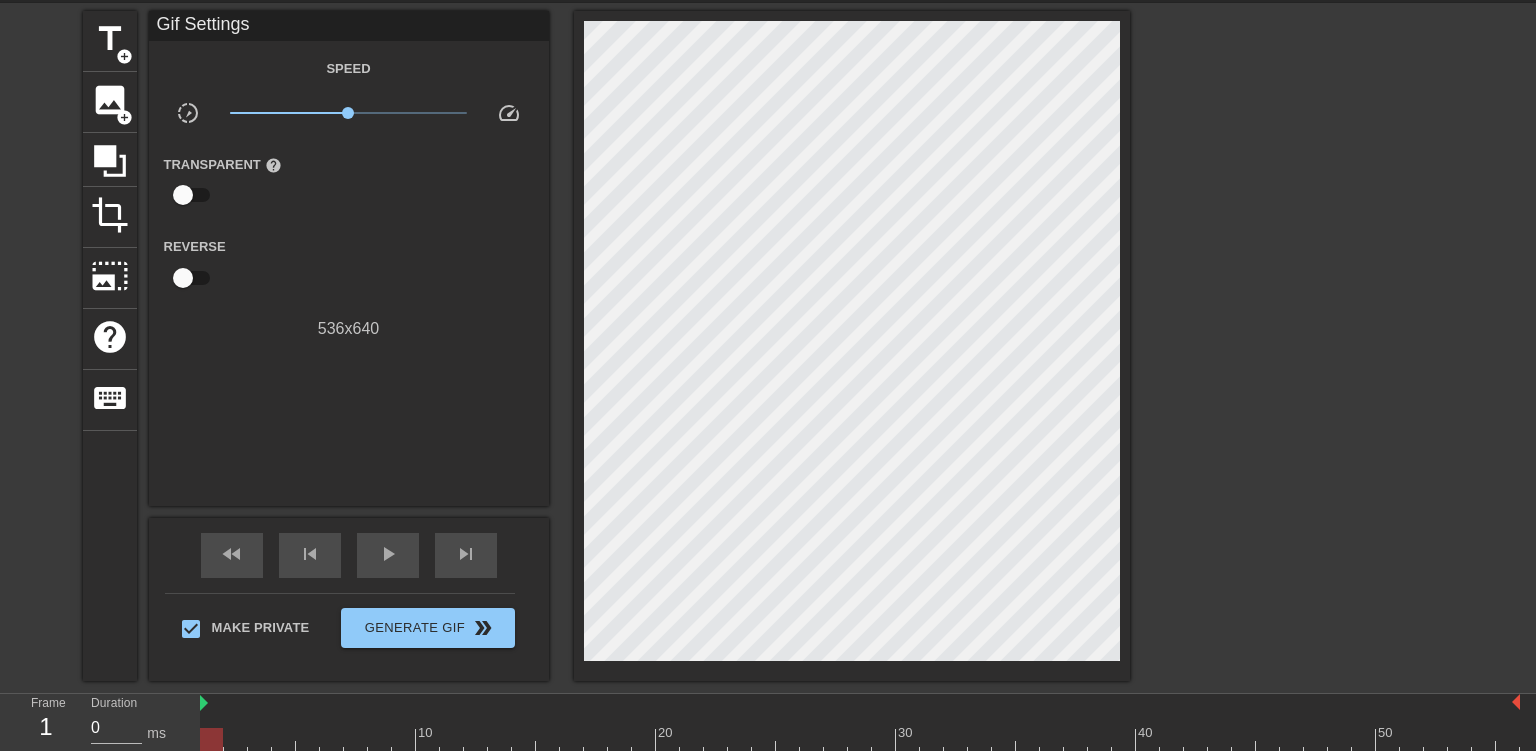 scroll, scrollTop: 120, scrollLeft: 0, axis: vertical 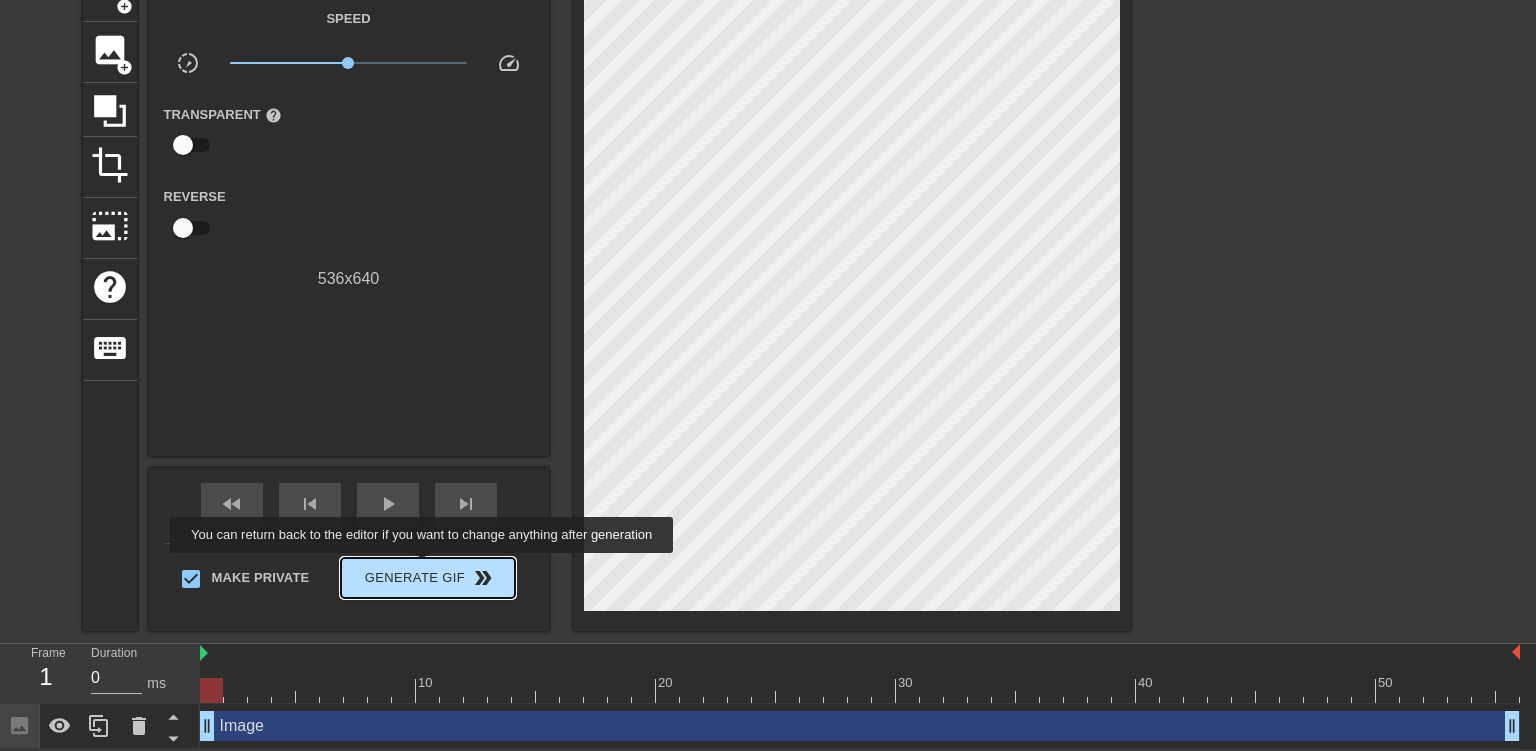 click on "Generate Gif double_arrow" at bounding box center (427, 578) 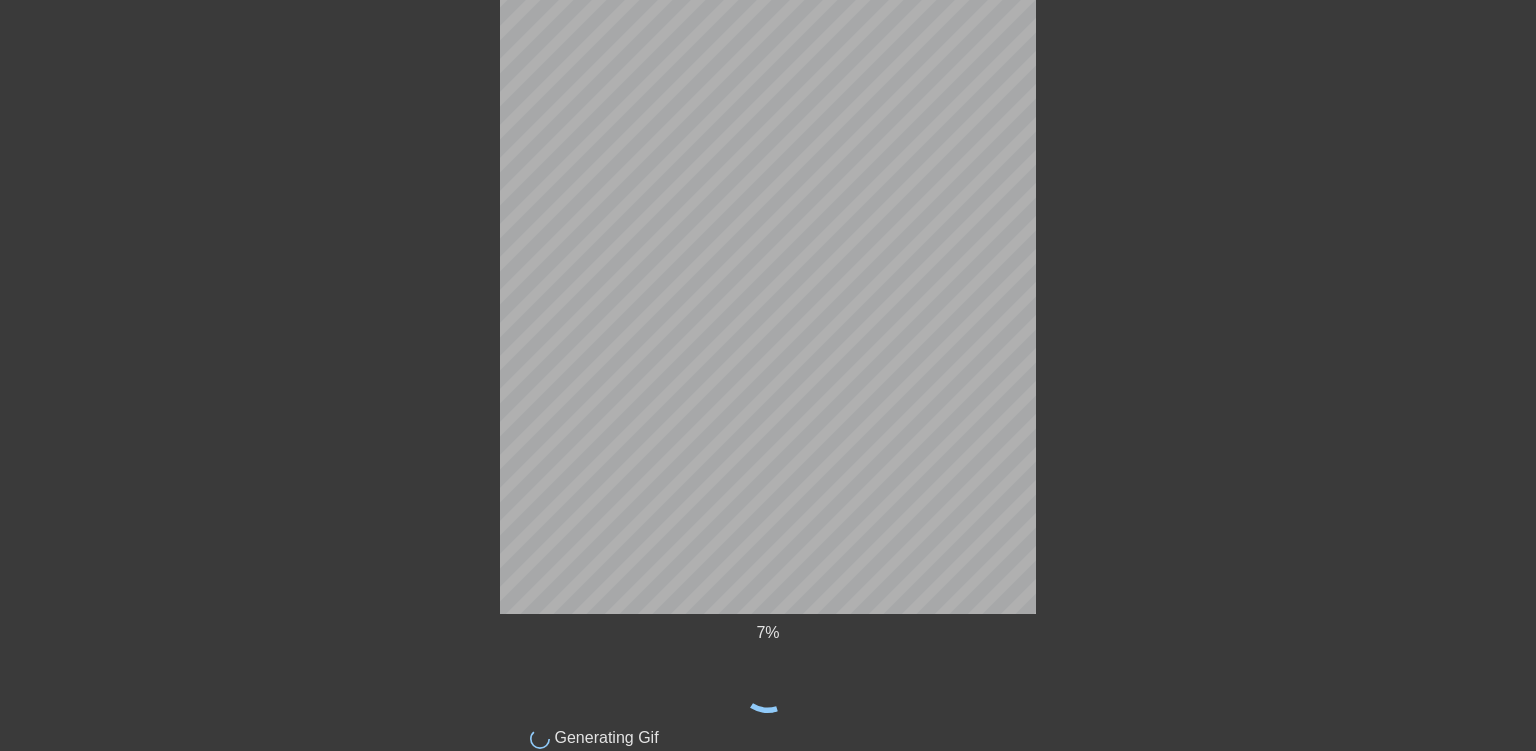 scroll, scrollTop: 109, scrollLeft: 0, axis: vertical 